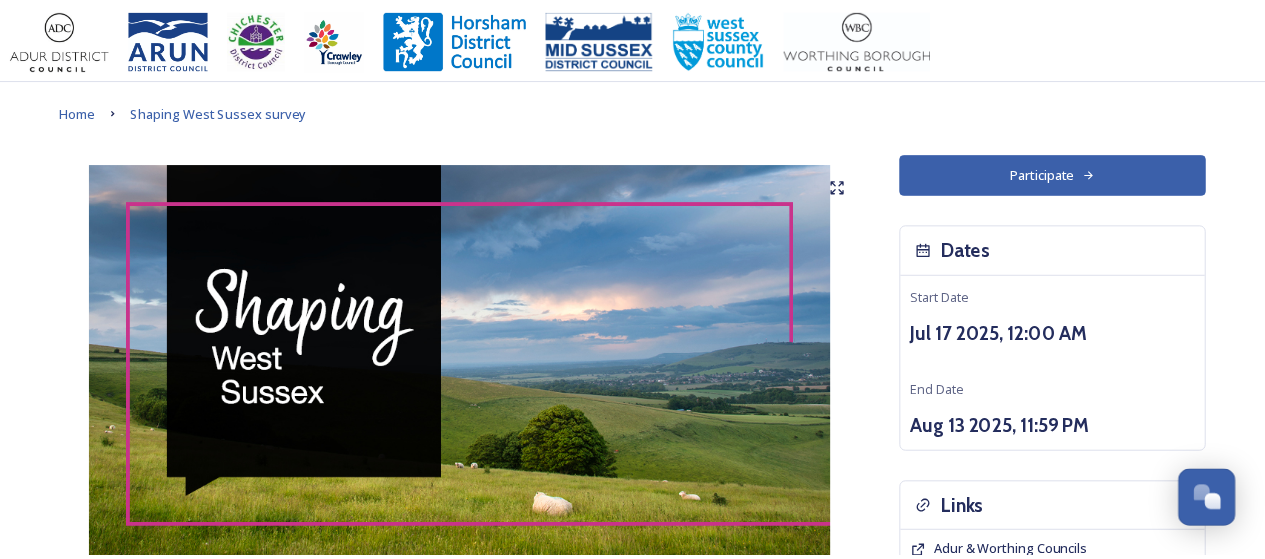 scroll, scrollTop: 0, scrollLeft: 0, axis: both 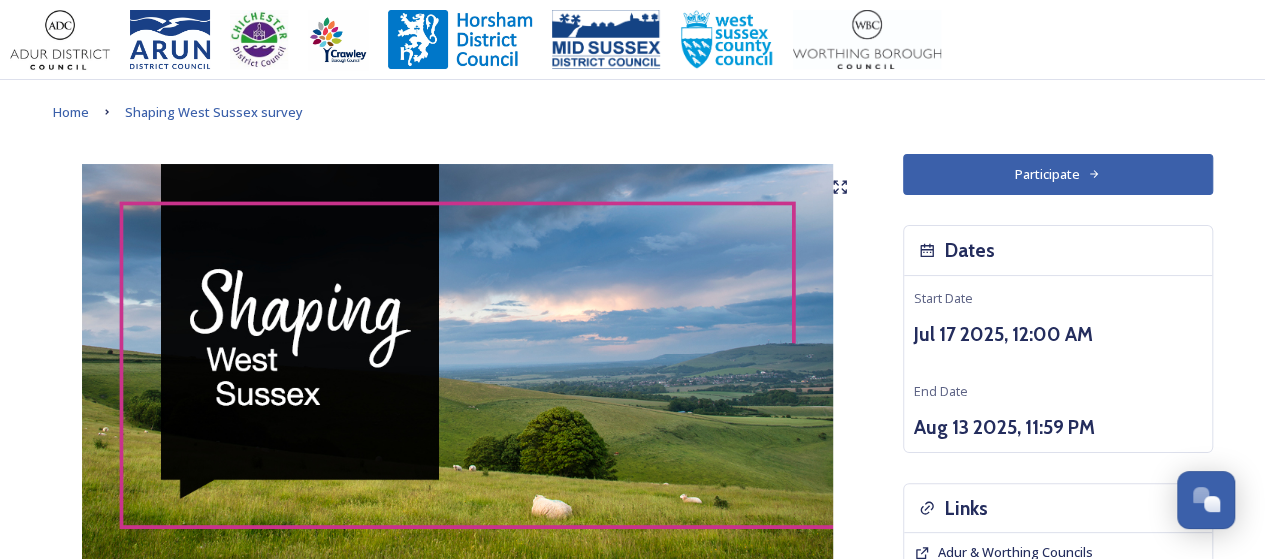 click on "Participate" at bounding box center [1058, 174] 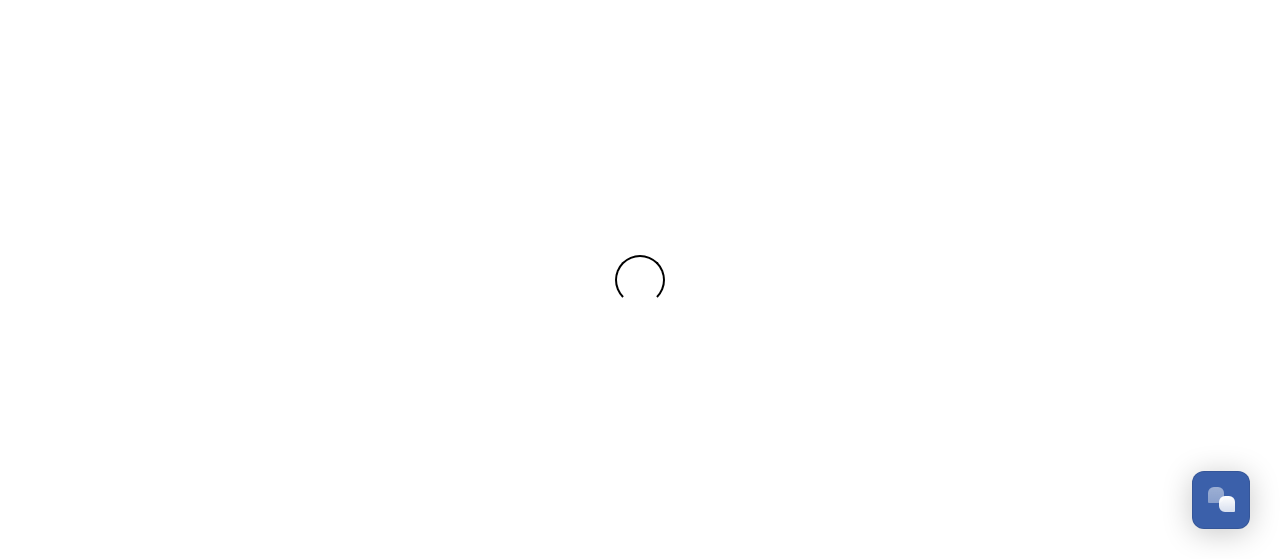 scroll, scrollTop: 0, scrollLeft: 0, axis: both 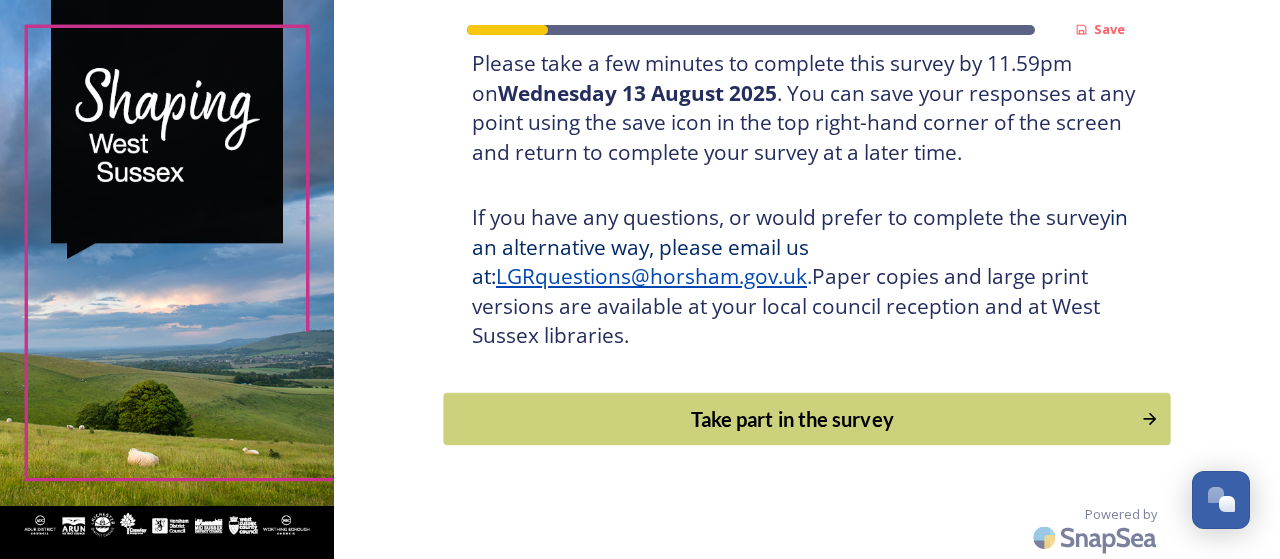 click on "Take part in the survey" at bounding box center (793, 419) 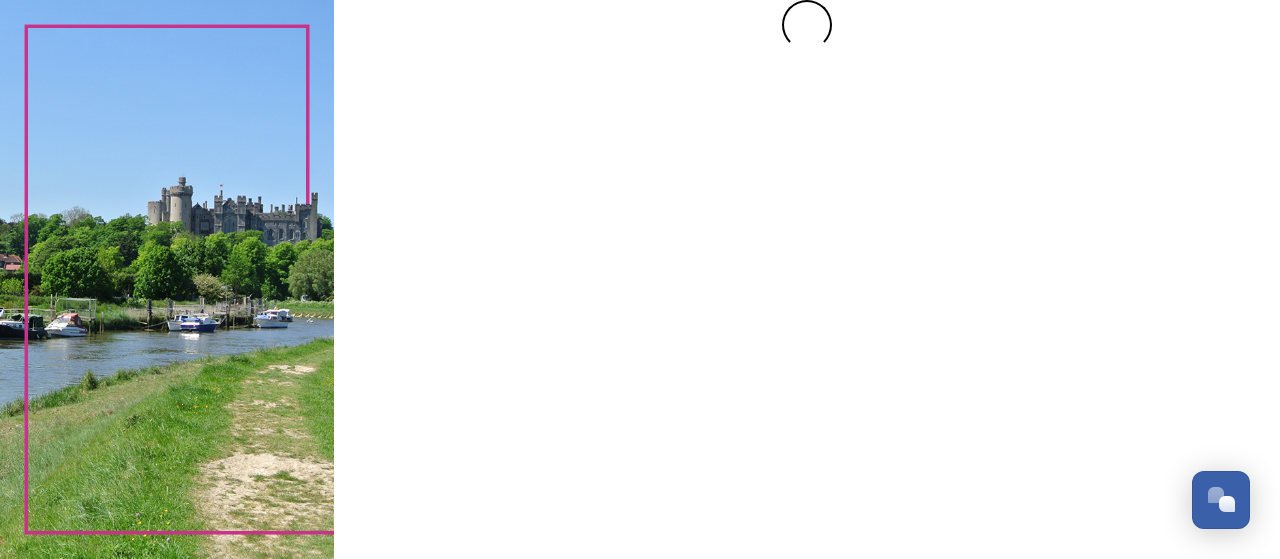 scroll, scrollTop: 0, scrollLeft: 0, axis: both 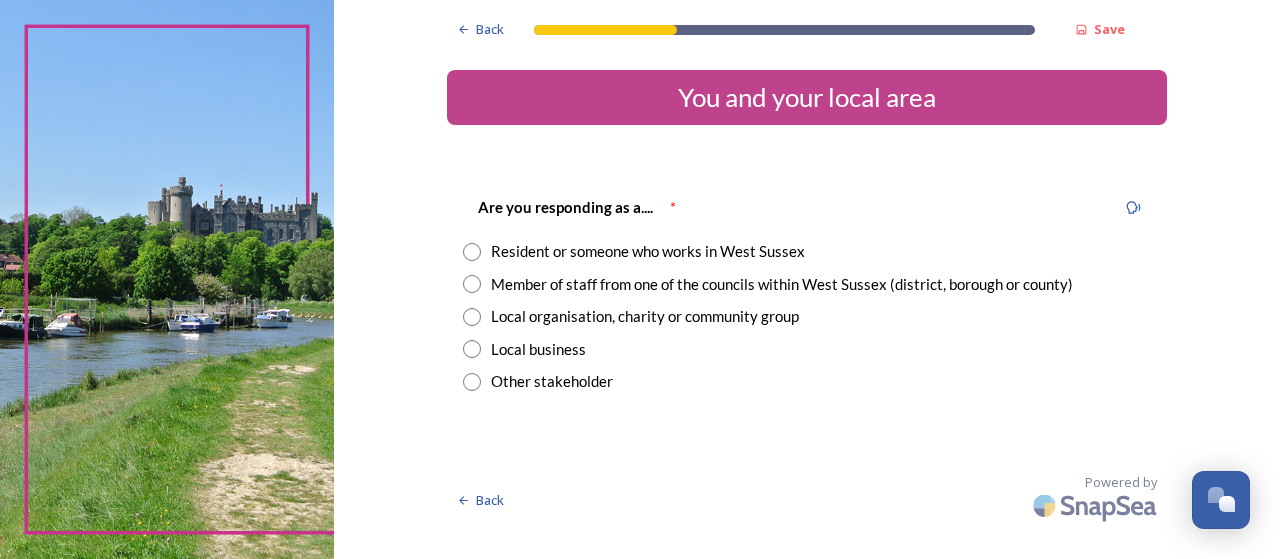 click at bounding box center (472, 252) 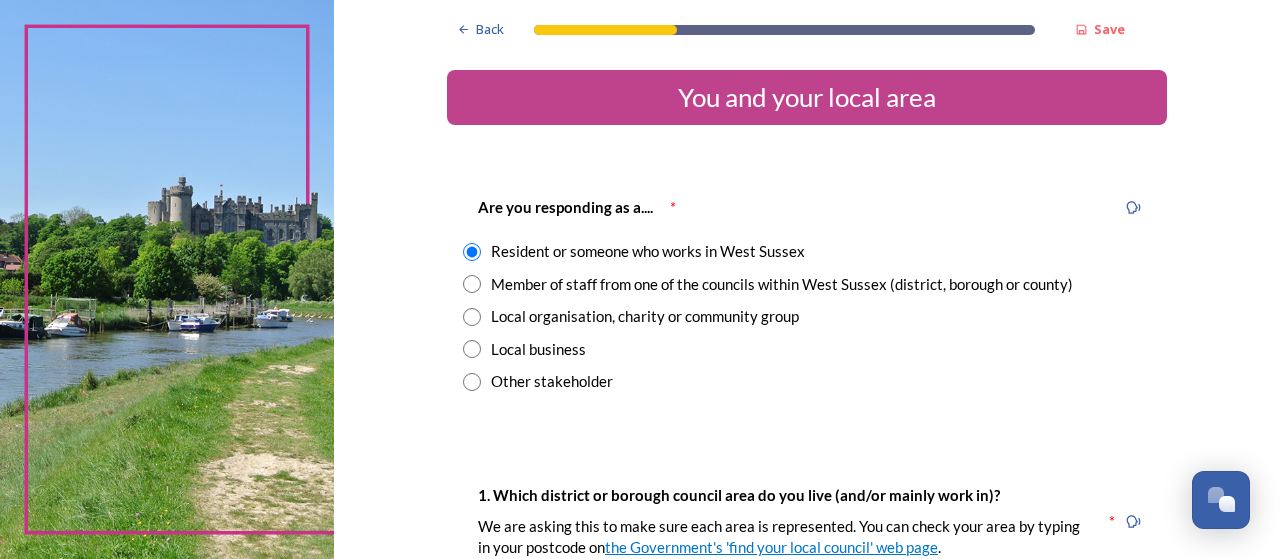 scroll, scrollTop: 400, scrollLeft: 0, axis: vertical 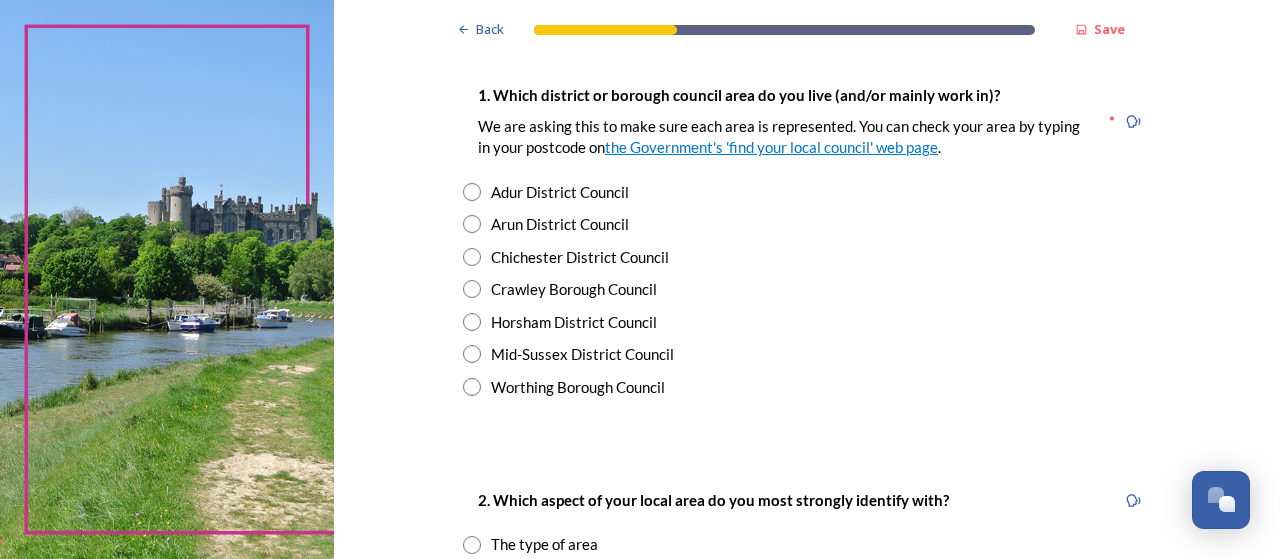click at bounding box center (472, 322) 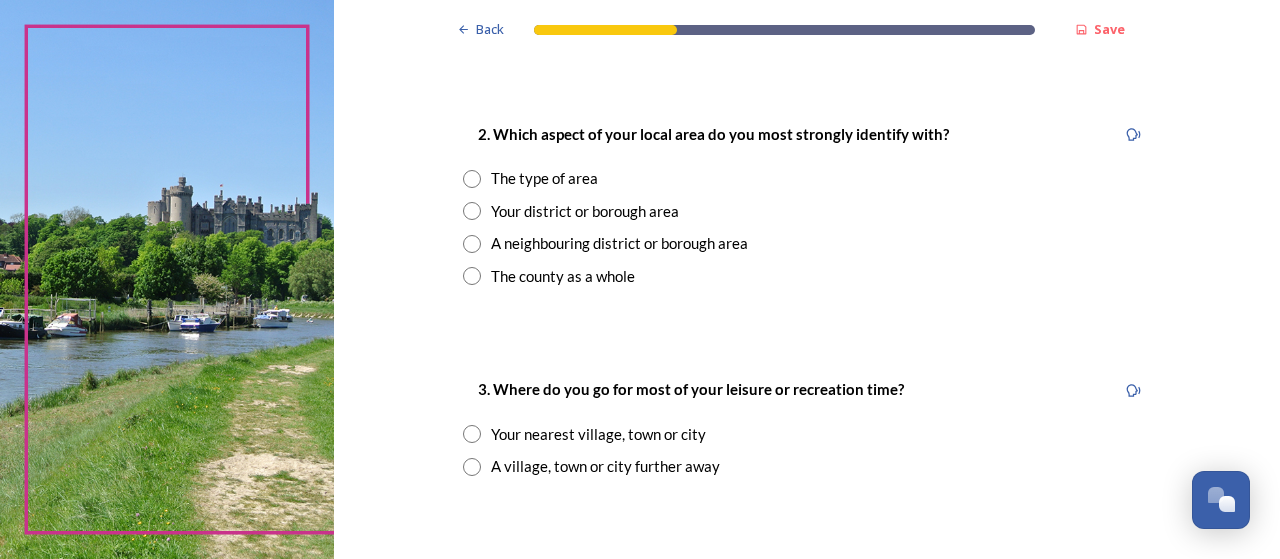 scroll, scrollTop: 800, scrollLeft: 0, axis: vertical 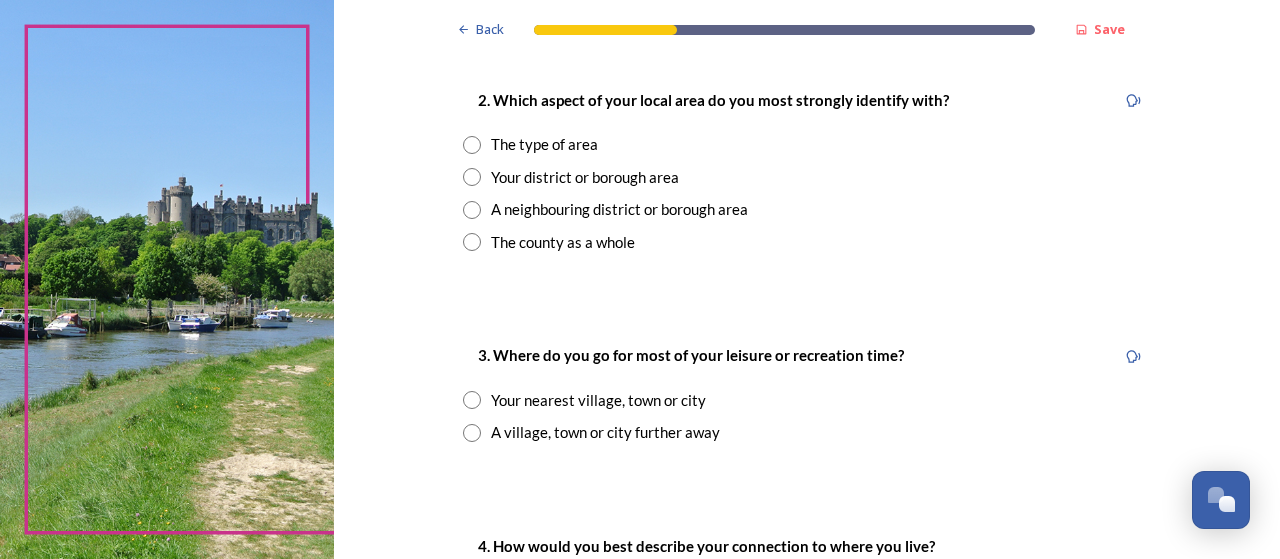click at bounding box center [472, 177] 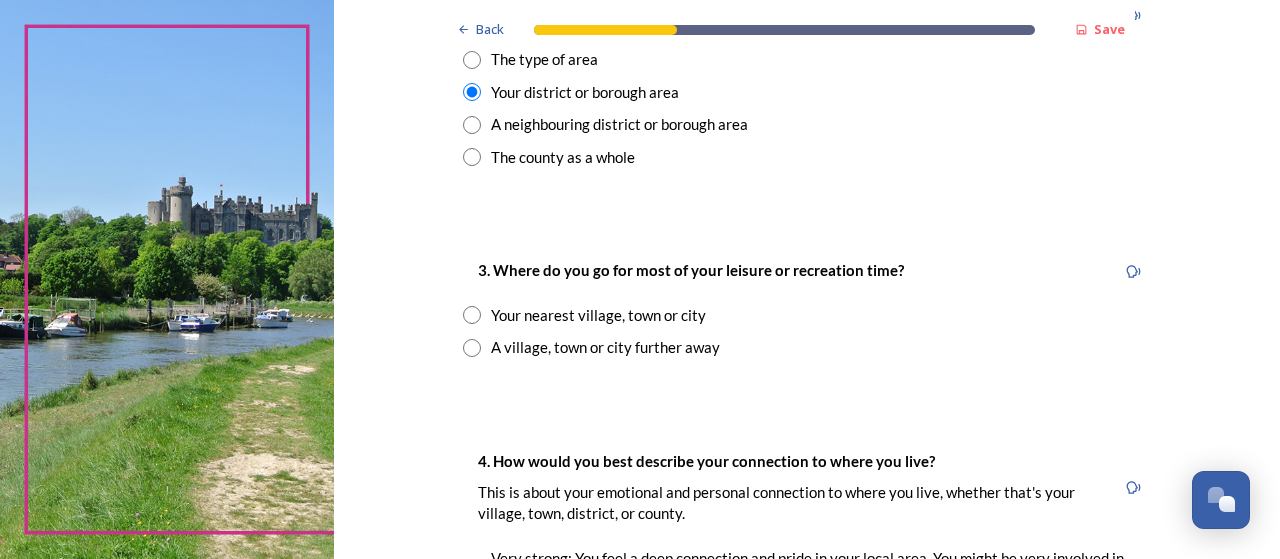 scroll, scrollTop: 1000, scrollLeft: 0, axis: vertical 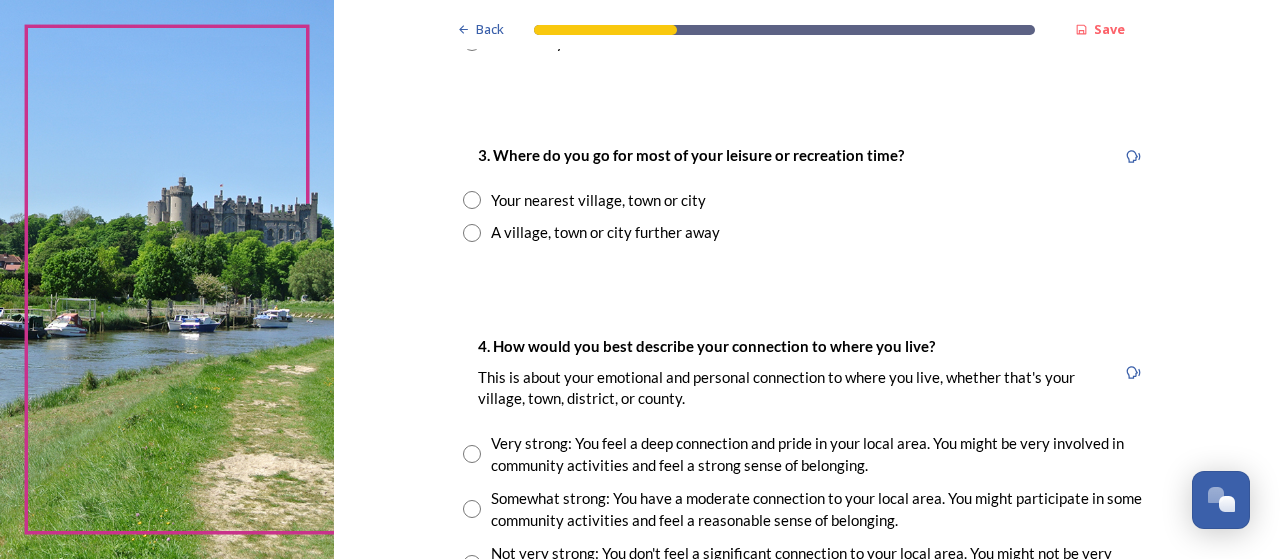 click at bounding box center (472, 200) 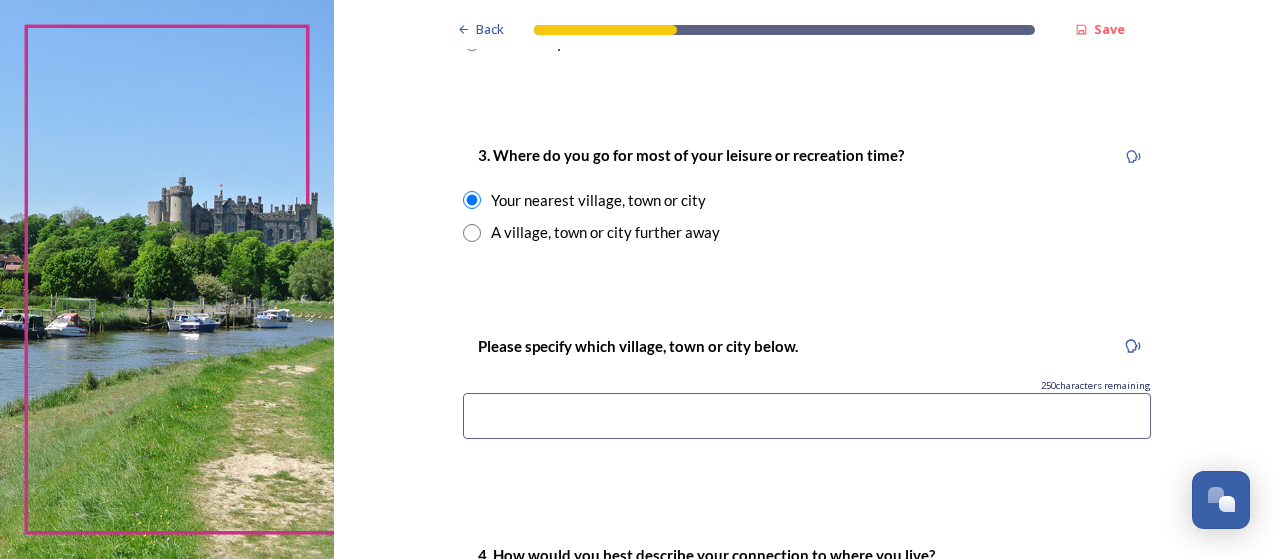 click at bounding box center (807, 416) 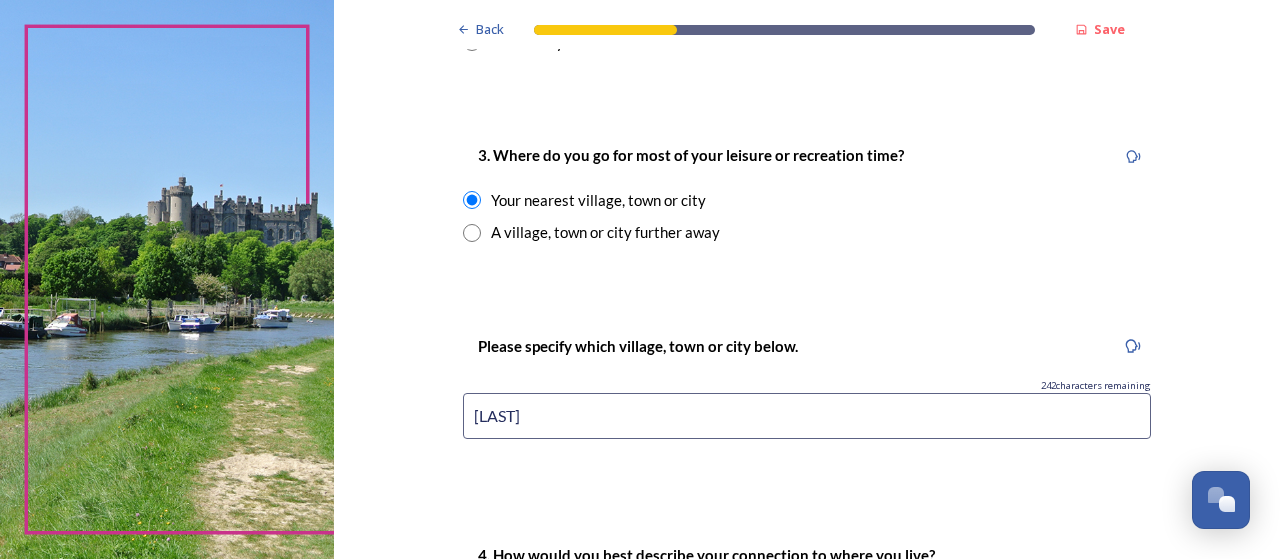 scroll, scrollTop: 1400, scrollLeft: 0, axis: vertical 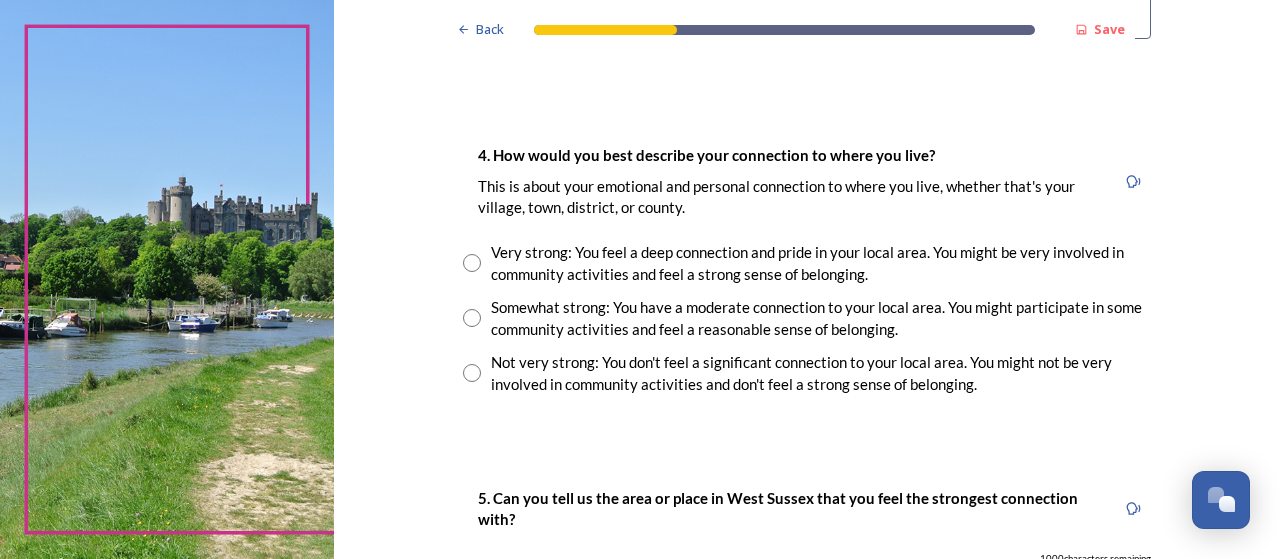 type on "[LAST]" 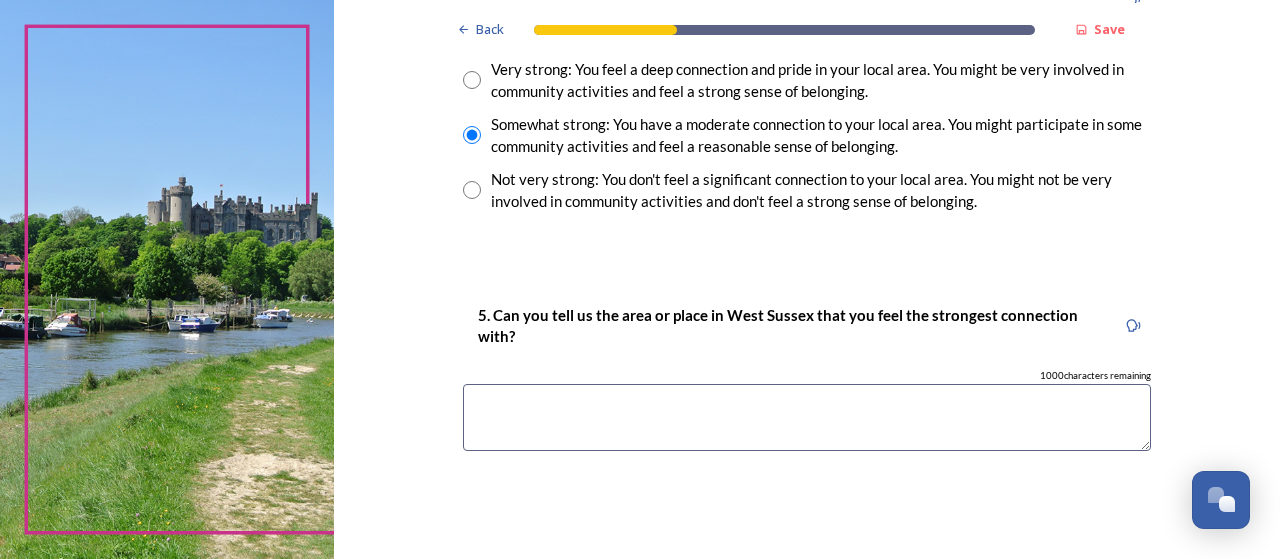 scroll, scrollTop: 1700, scrollLeft: 0, axis: vertical 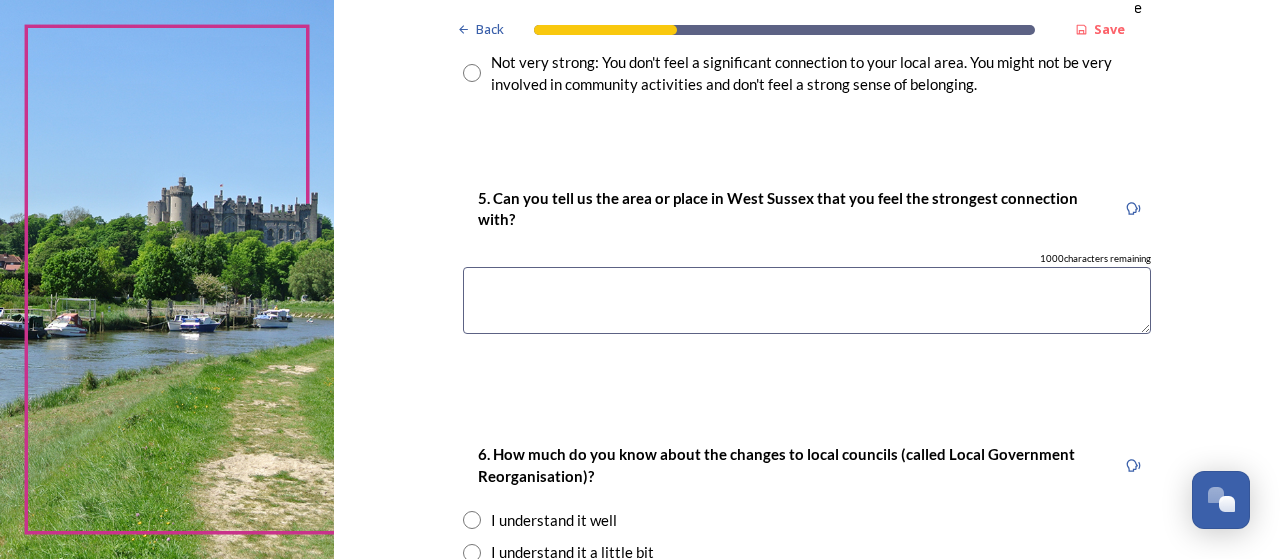 click on "5. Can you tell us the area or place in [REGION] that you feel the strongest connection with? 1000  characters remaining" at bounding box center (807, 269) 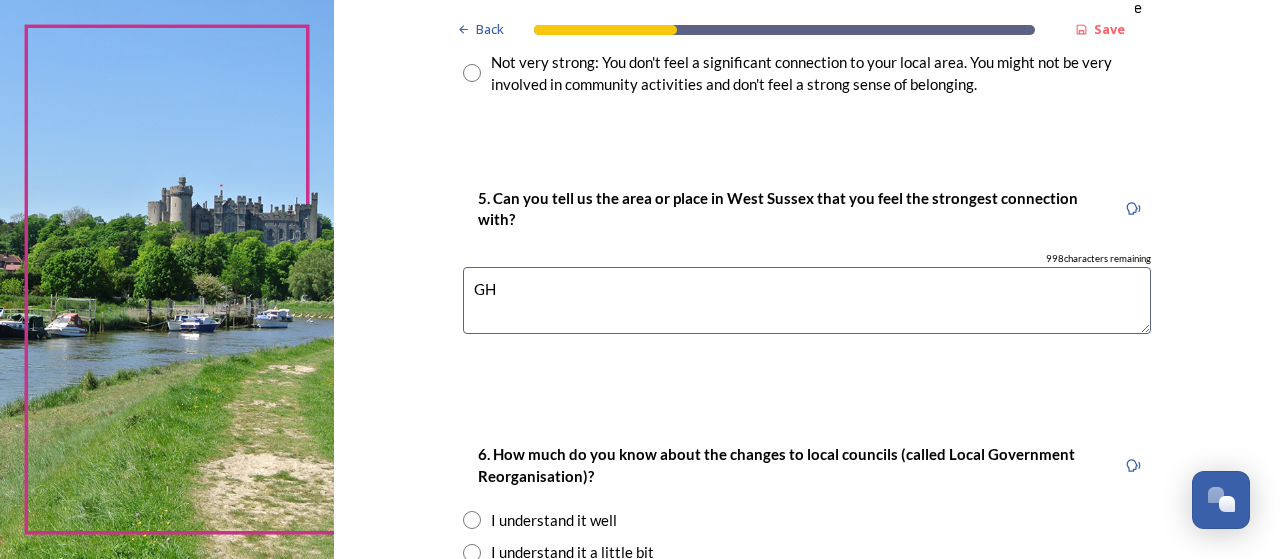 type on "G" 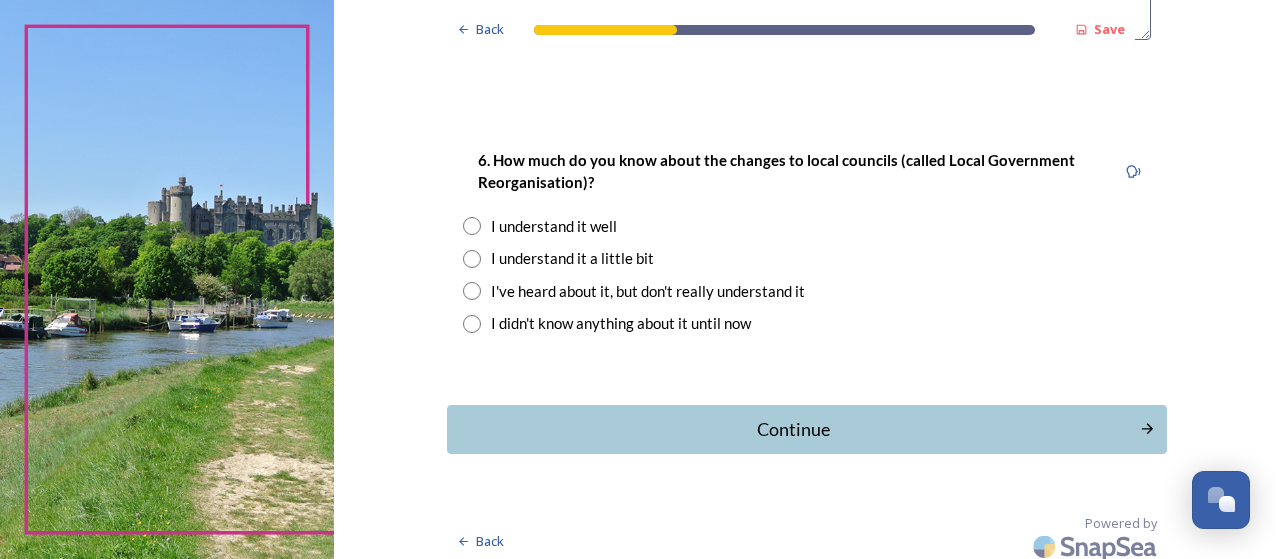 scroll, scrollTop: 2002, scrollLeft: 0, axis: vertical 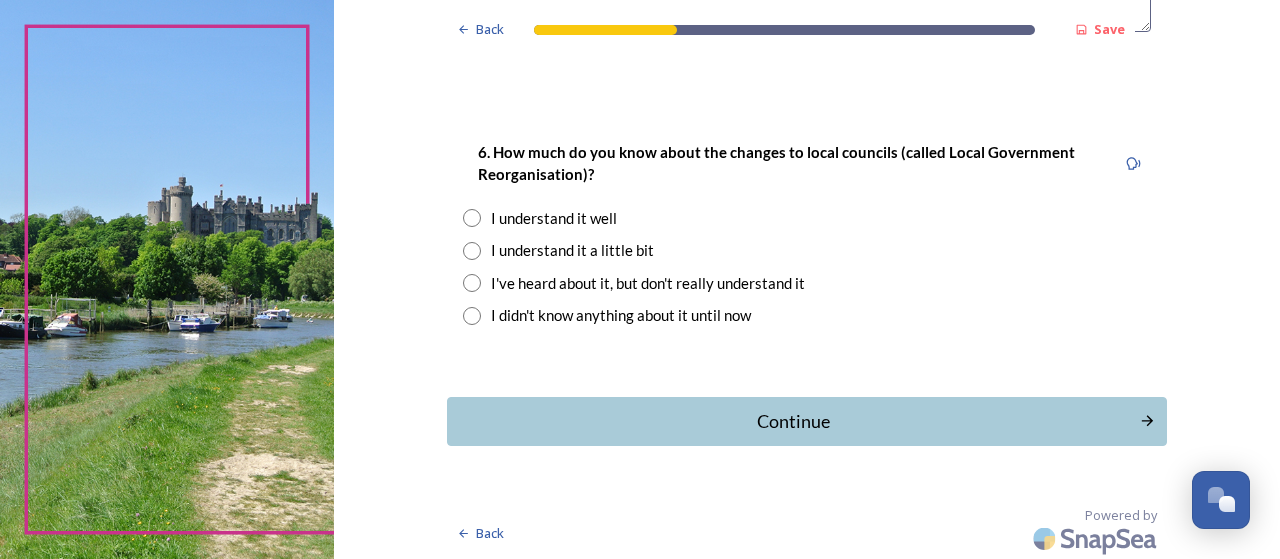 type on "[LAST]" 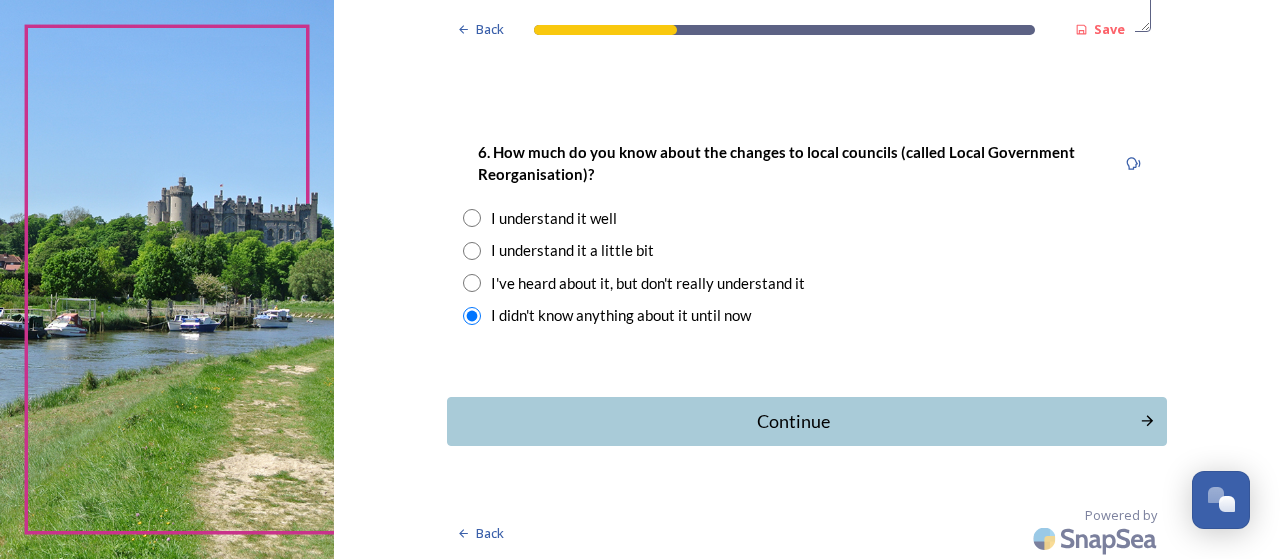 click at bounding box center (472, 251) 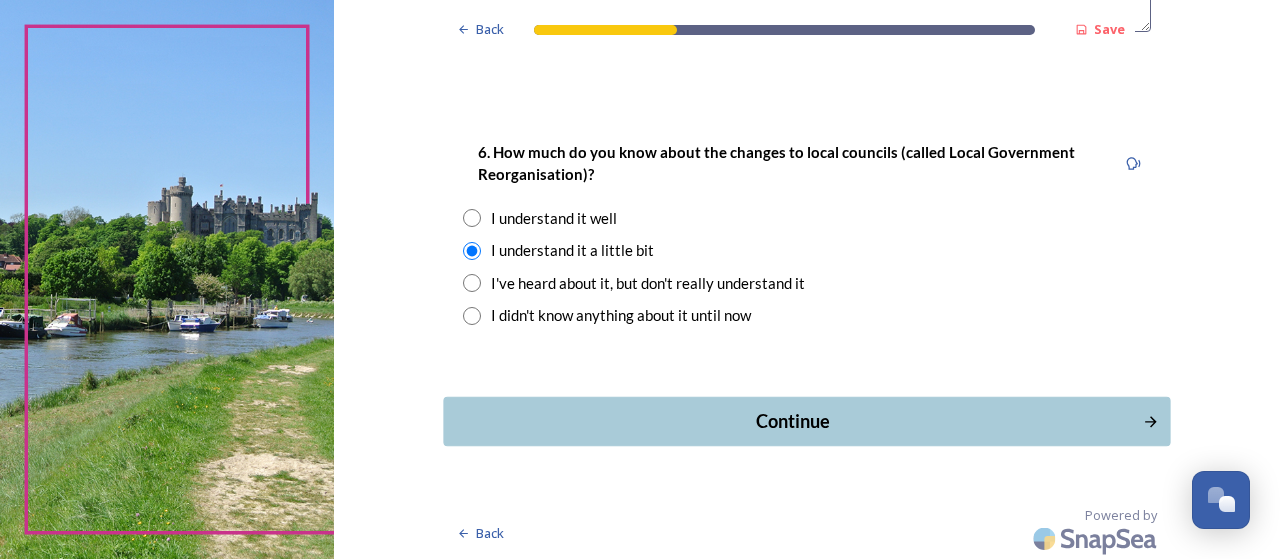 click on "Continue" at bounding box center (793, 421) 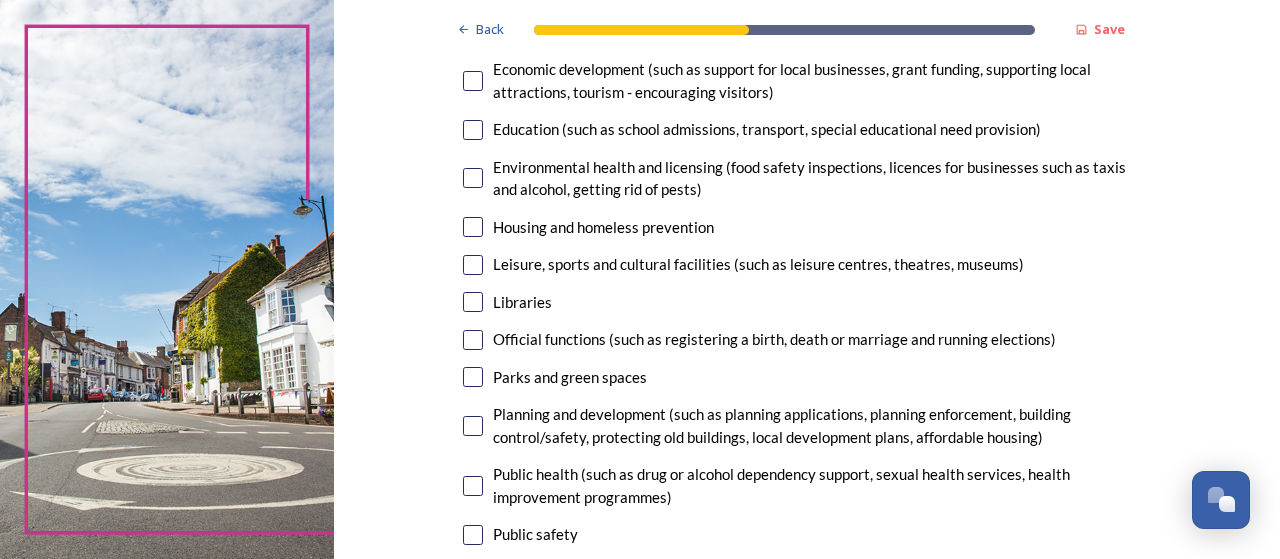 scroll, scrollTop: 300, scrollLeft: 0, axis: vertical 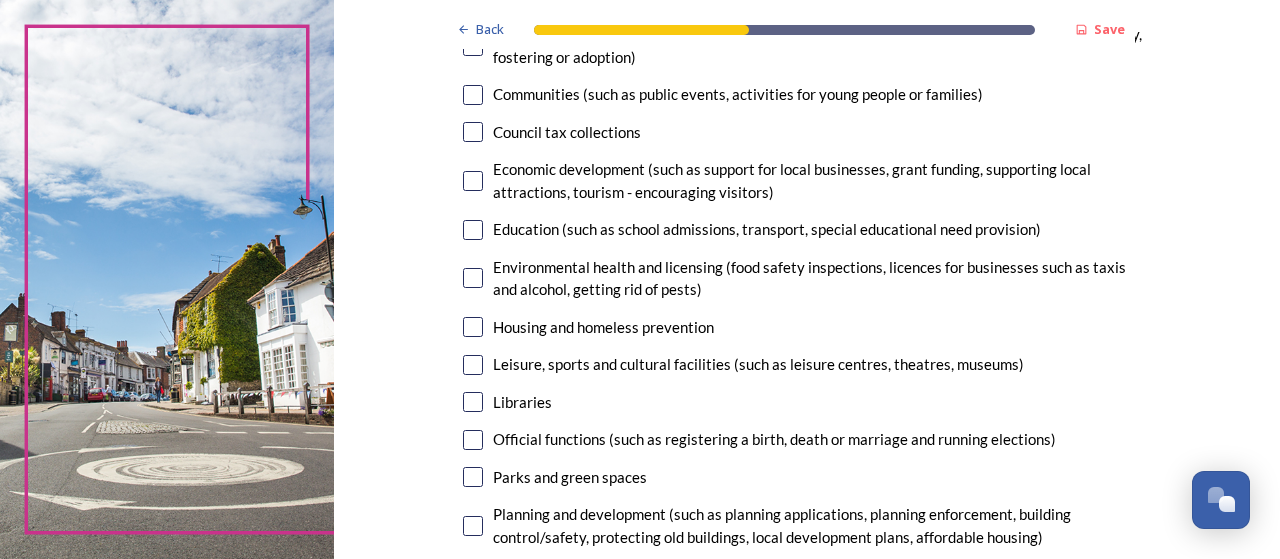 click at bounding box center (473, 278) 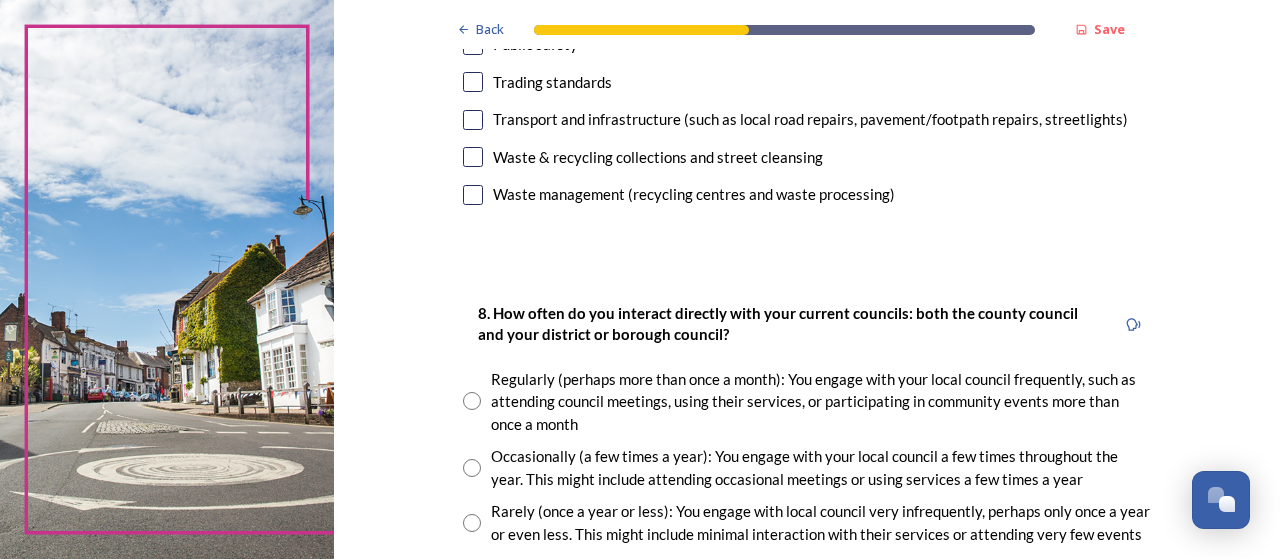 scroll, scrollTop: 1100, scrollLeft: 0, axis: vertical 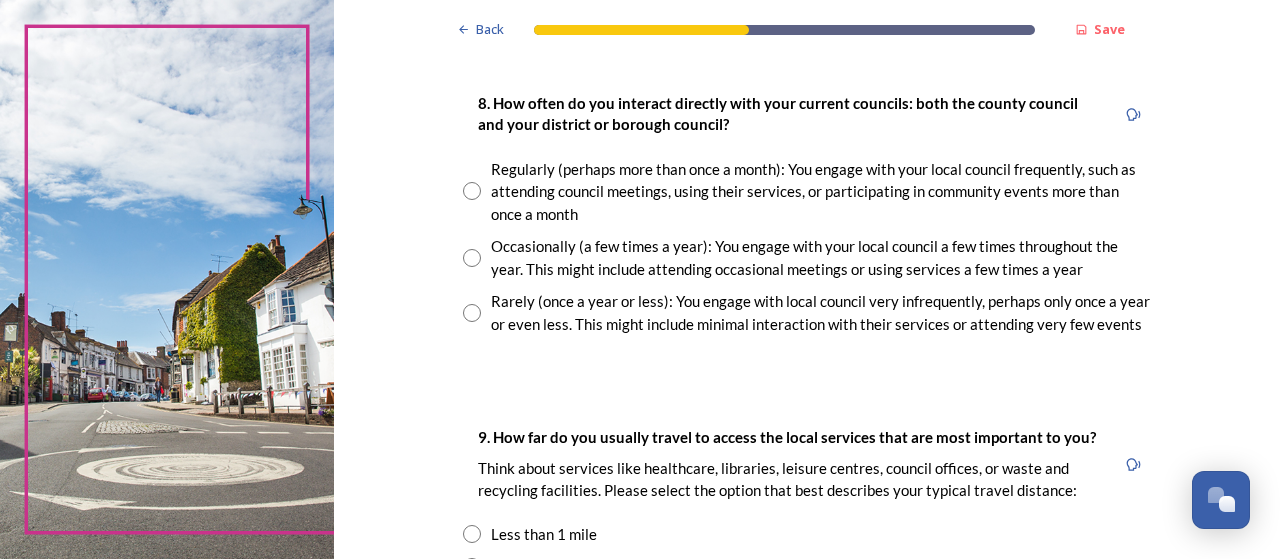 click at bounding box center (472, 191) 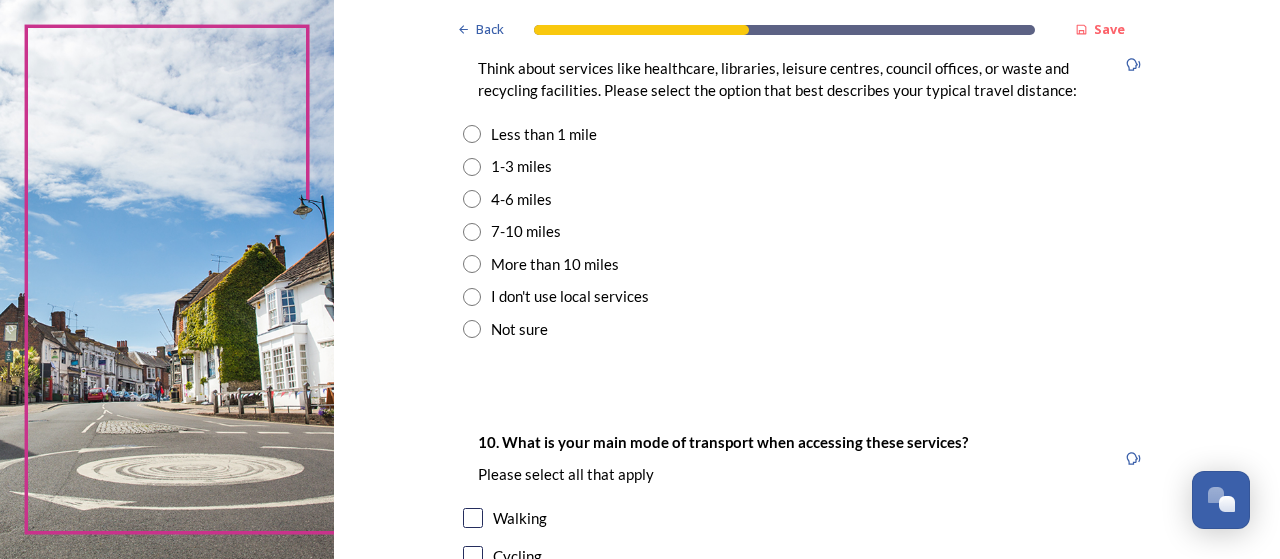 scroll, scrollTop: 1300, scrollLeft: 0, axis: vertical 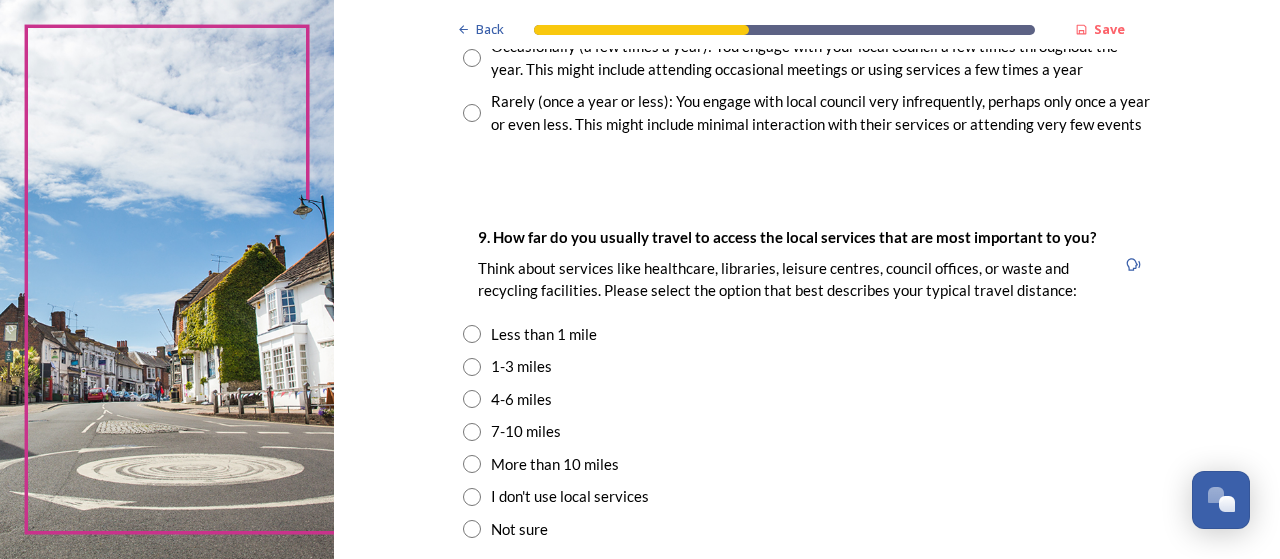 click at bounding box center [472, 497] 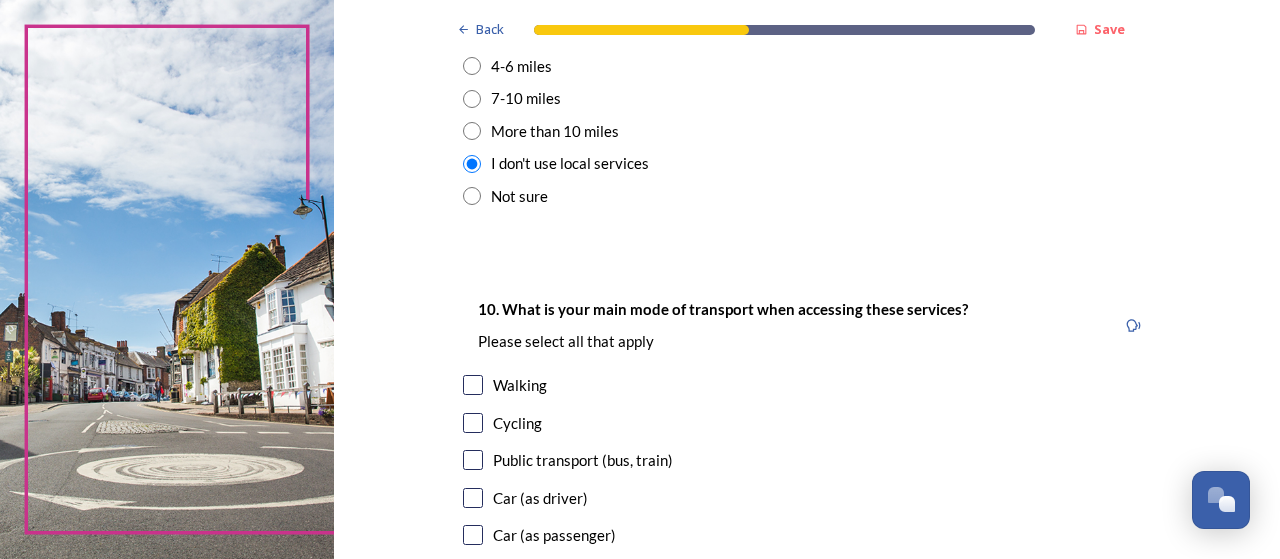 scroll, scrollTop: 1800, scrollLeft: 0, axis: vertical 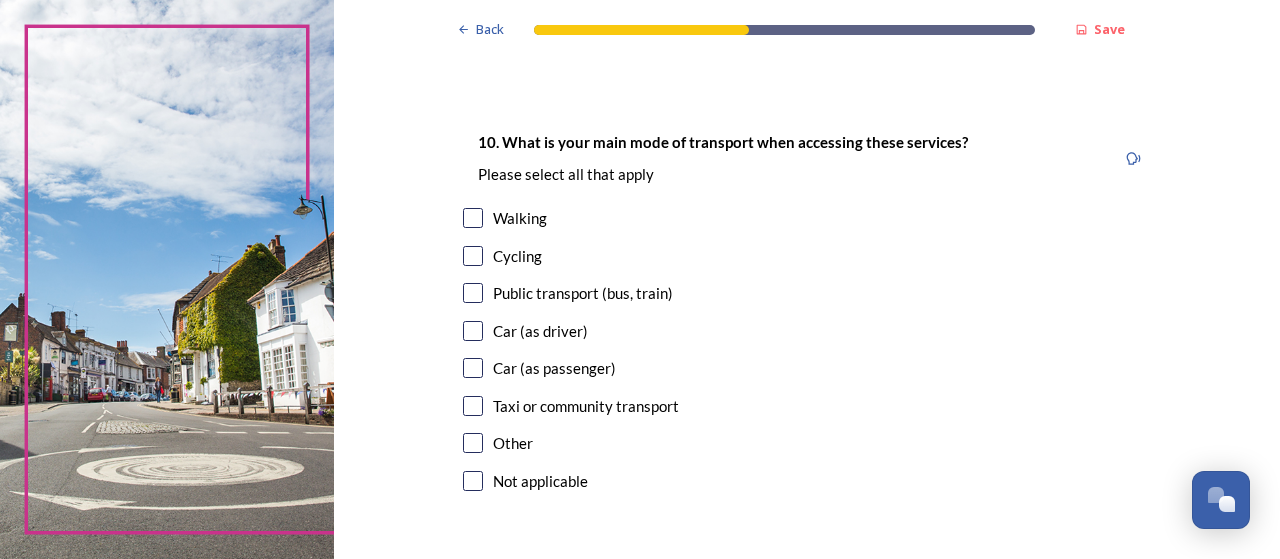 click on "Car (as driver)" at bounding box center [807, 331] 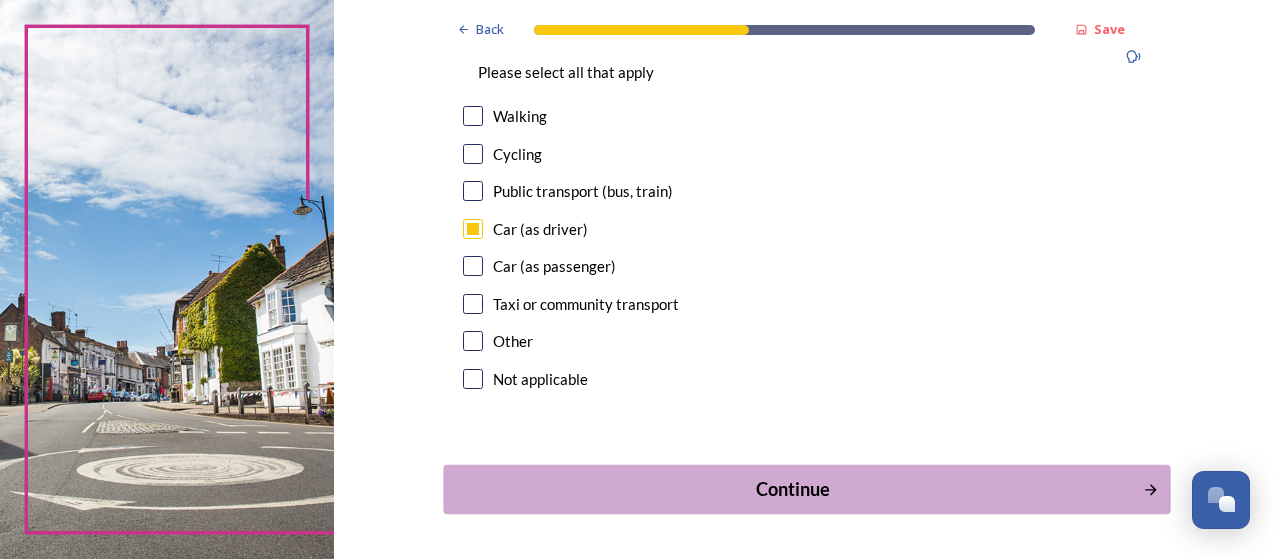 scroll, scrollTop: 1972, scrollLeft: 0, axis: vertical 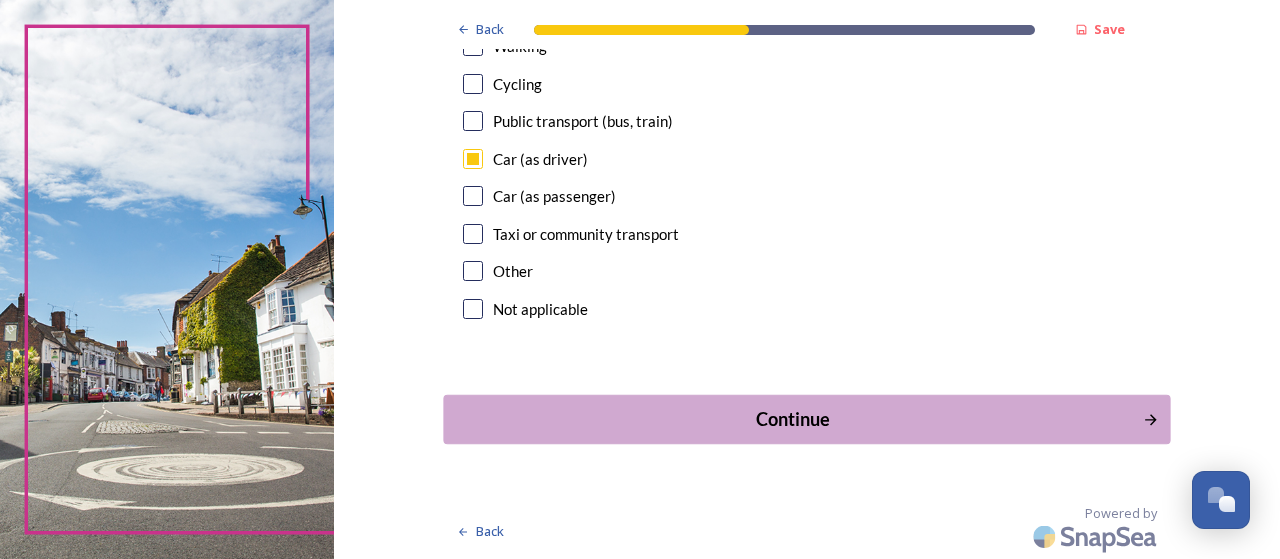 click on "Continue" at bounding box center (793, 419) 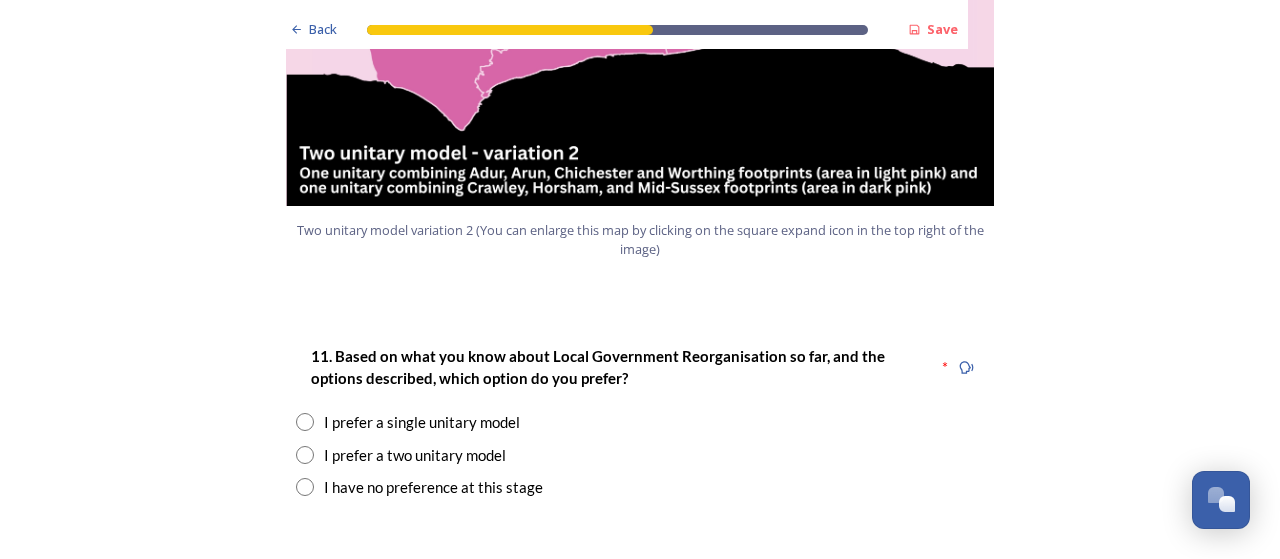 scroll, scrollTop: 2600, scrollLeft: 0, axis: vertical 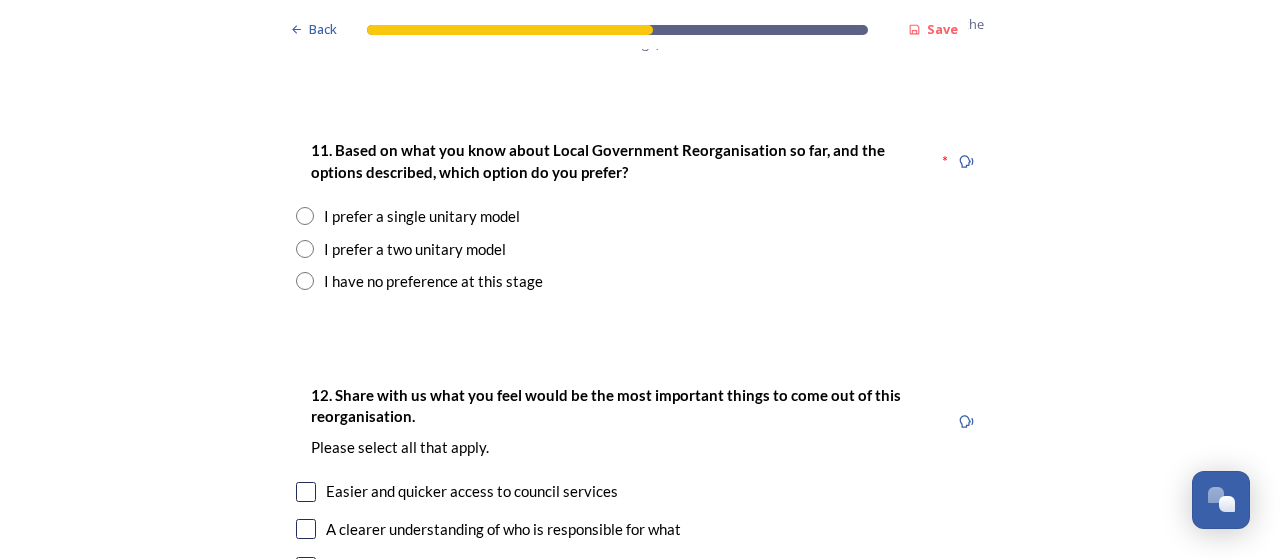 click at bounding box center [305, 249] 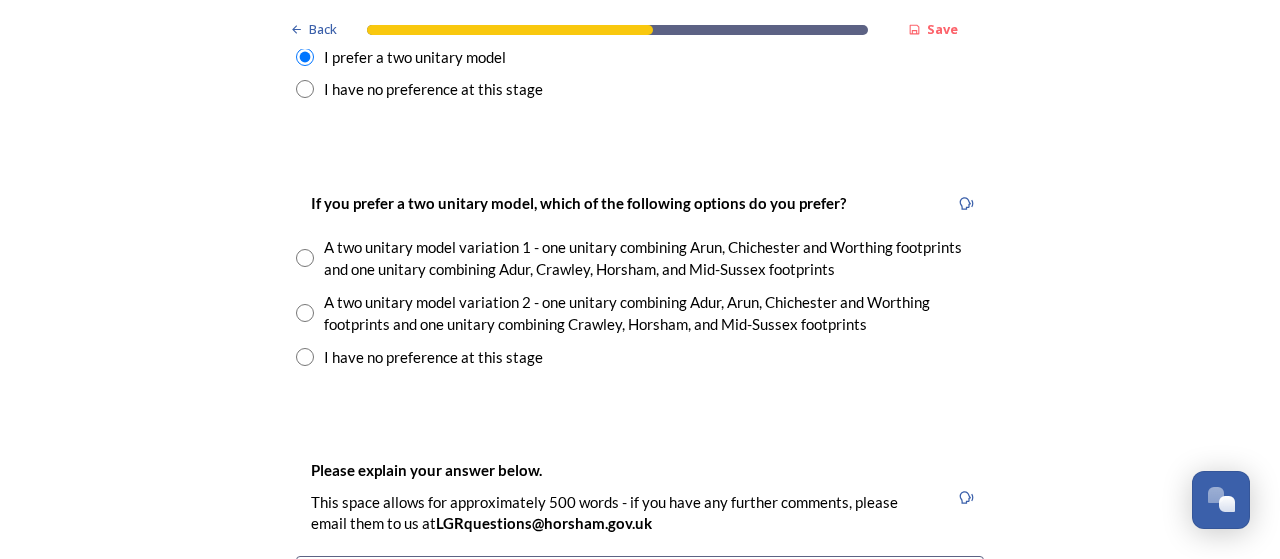 scroll, scrollTop: 3000, scrollLeft: 0, axis: vertical 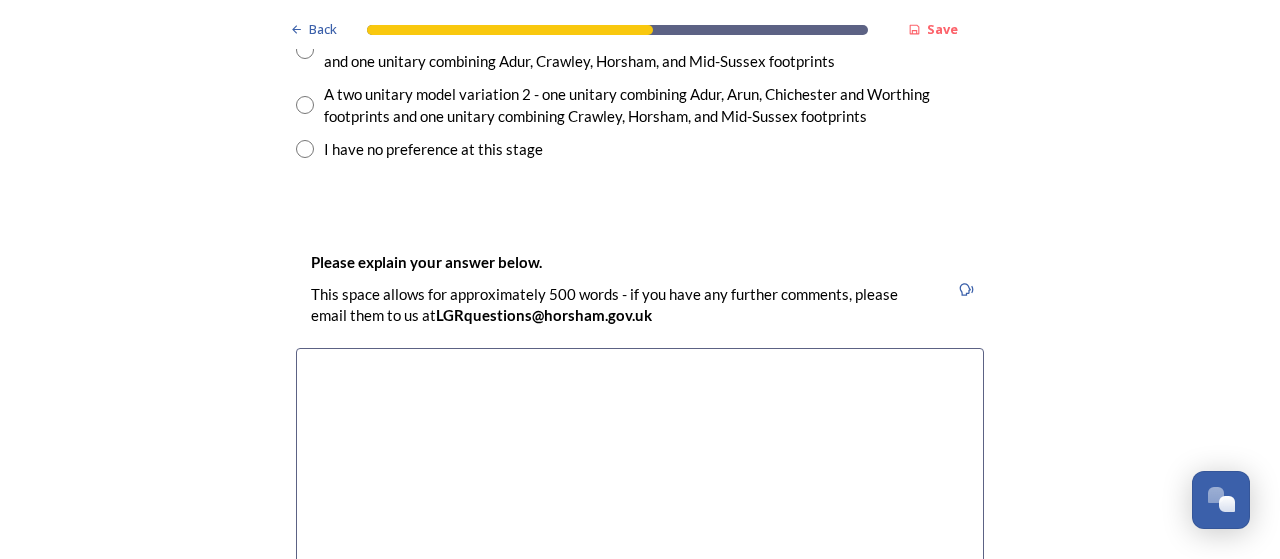 click at bounding box center [305, 105] 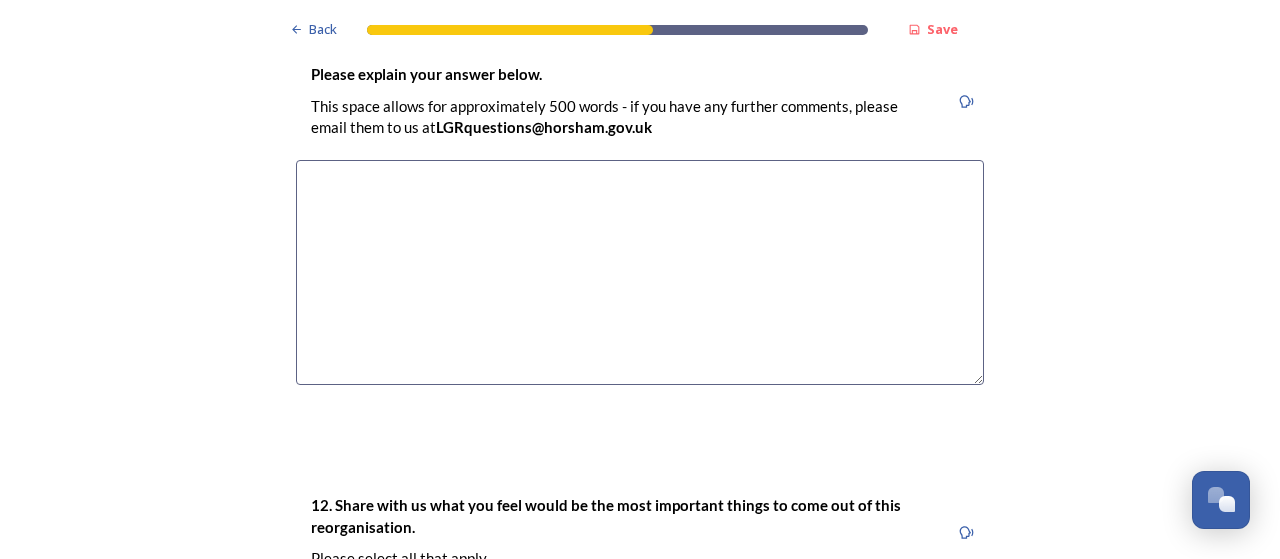 scroll, scrollTop: 3200, scrollLeft: 0, axis: vertical 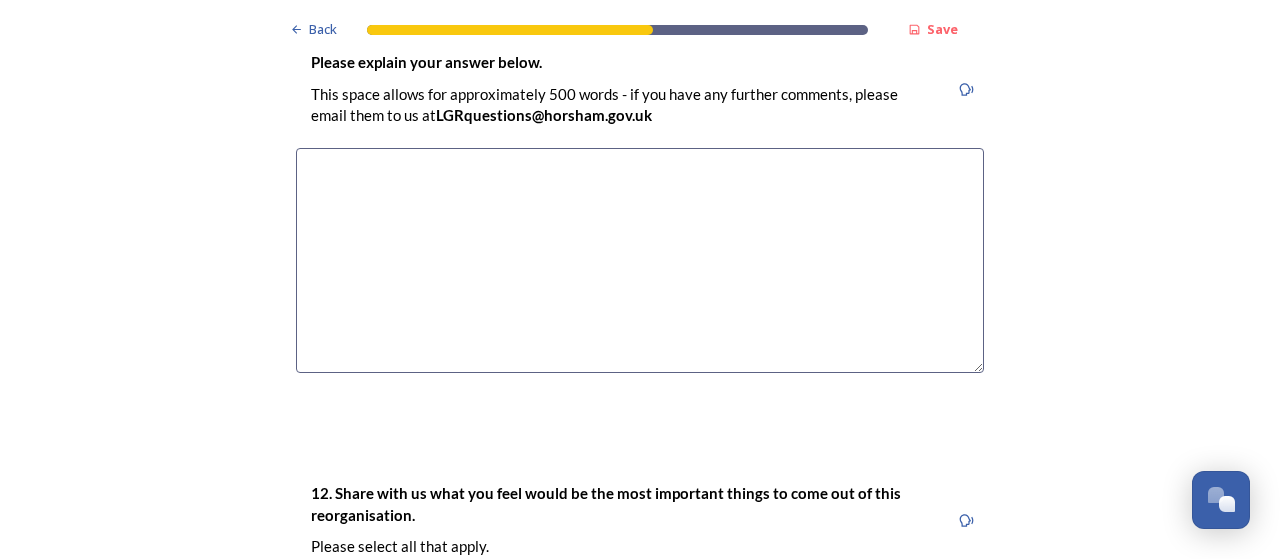click at bounding box center [640, 260] 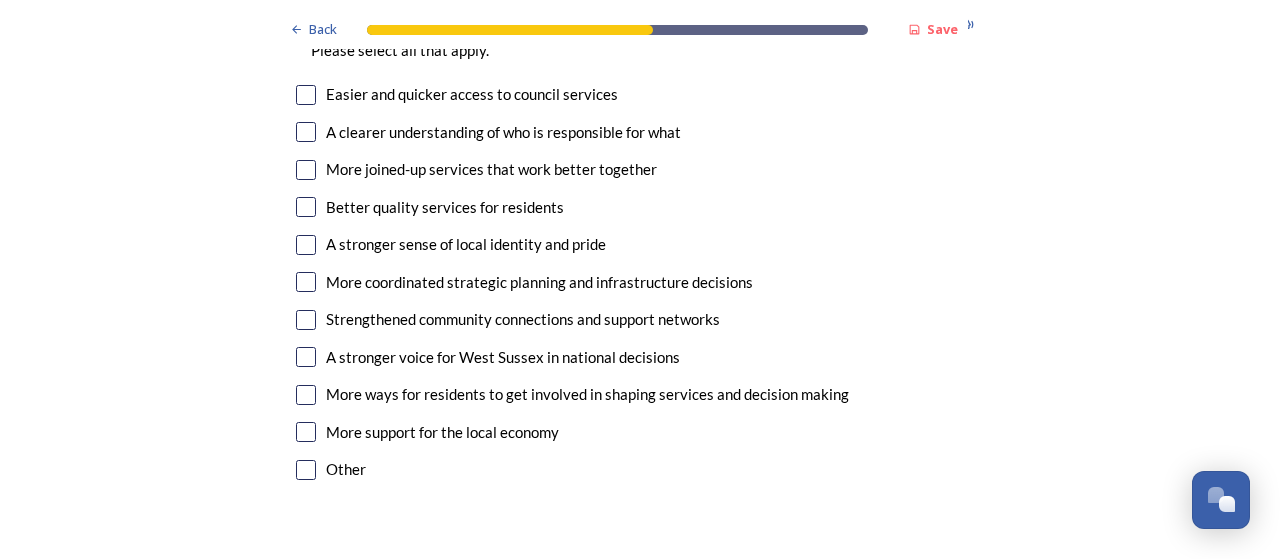 scroll, scrollTop: 3700, scrollLeft: 0, axis: vertical 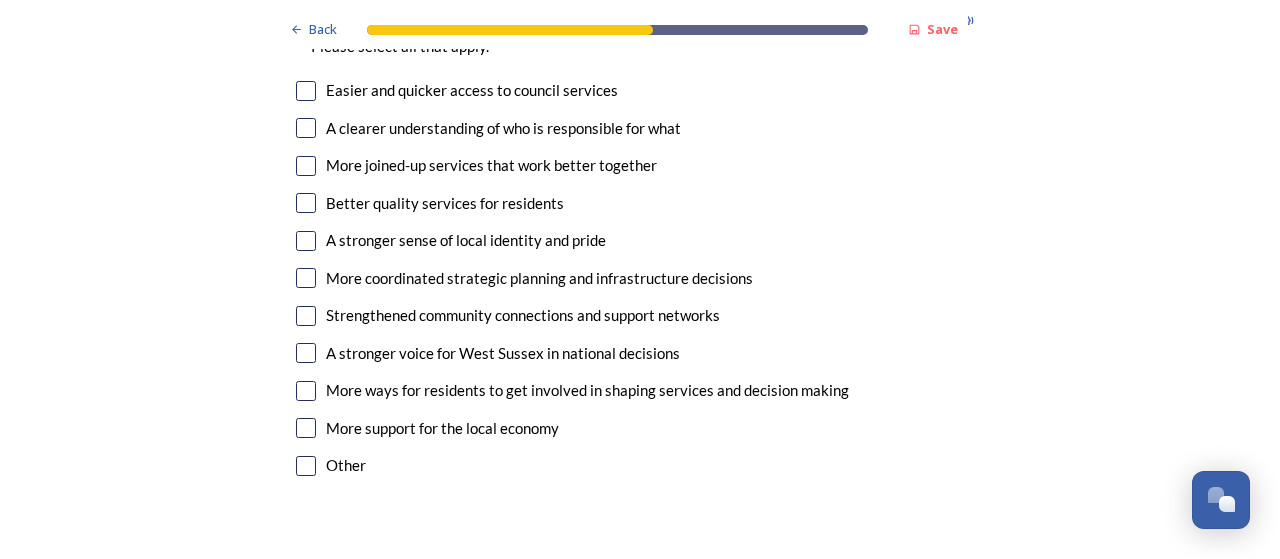 type on "." 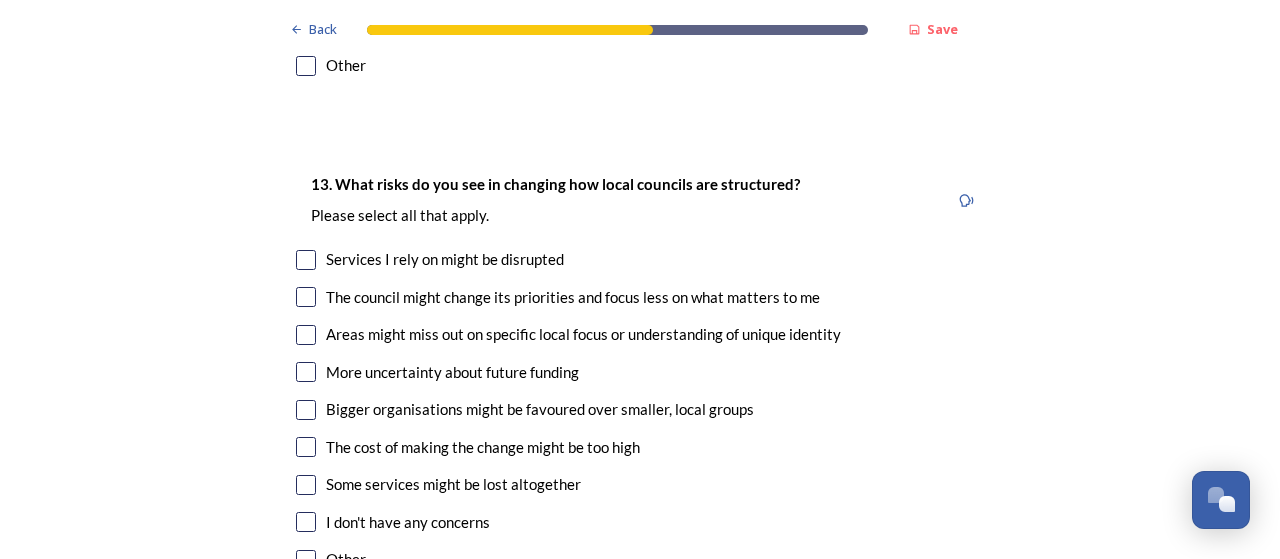 scroll, scrollTop: 4200, scrollLeft: 0, axis: vertical 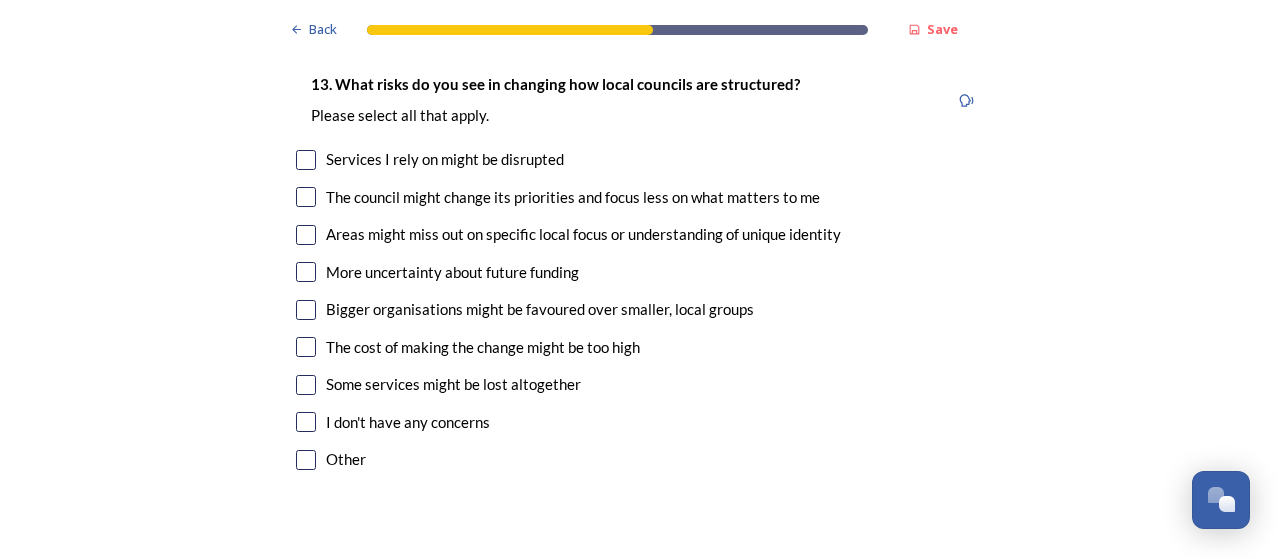 click on "I don't have any concerns" at bounding box center (640, 422) 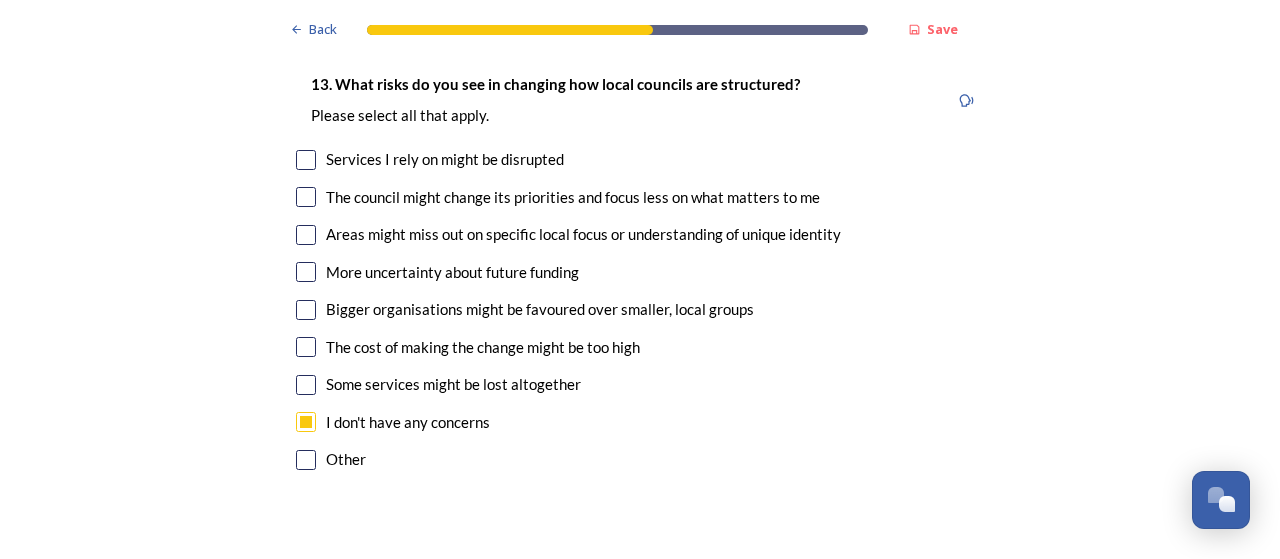 click on "I don't have any concerns" at bounding box center [640, 422] 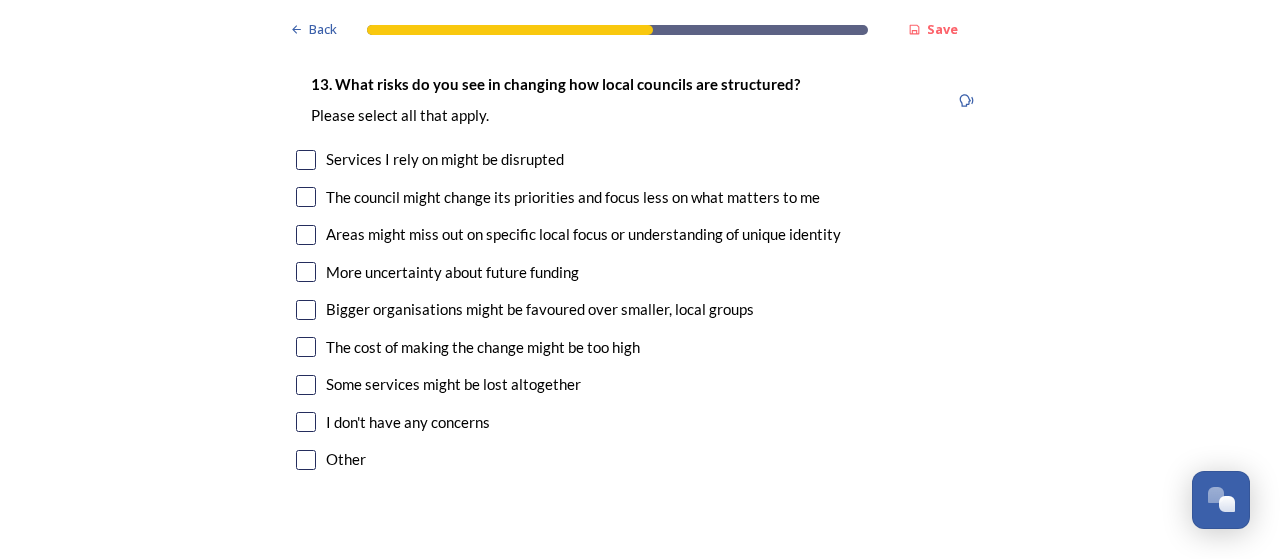 click at bounding box center [306, 385] 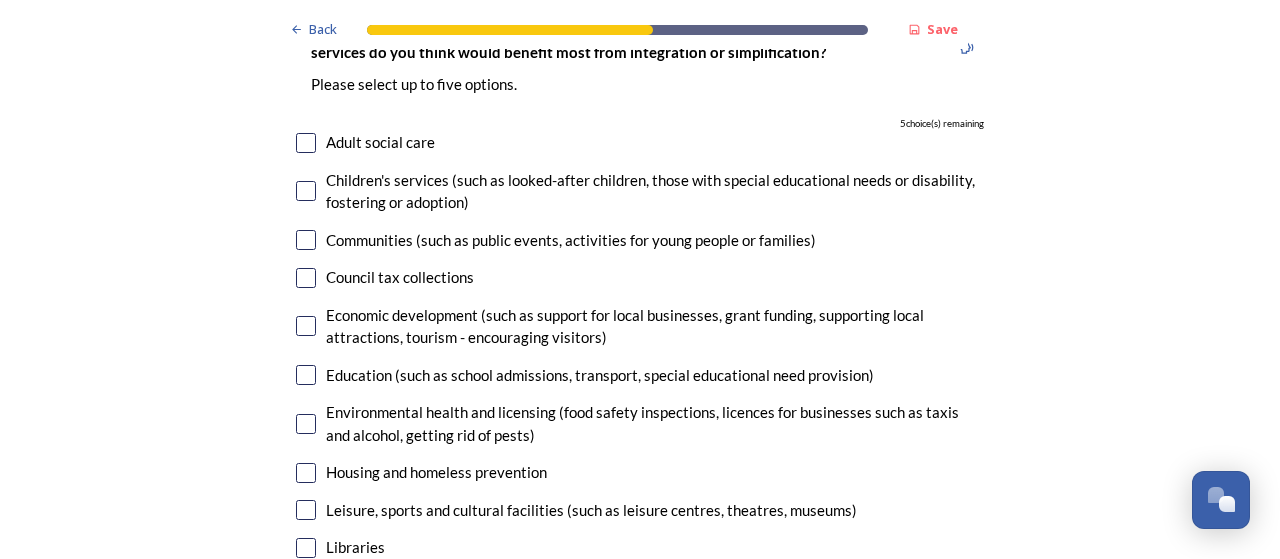 scroll, scrollTop: 4800, scrollLeft: 0, axis: vertical 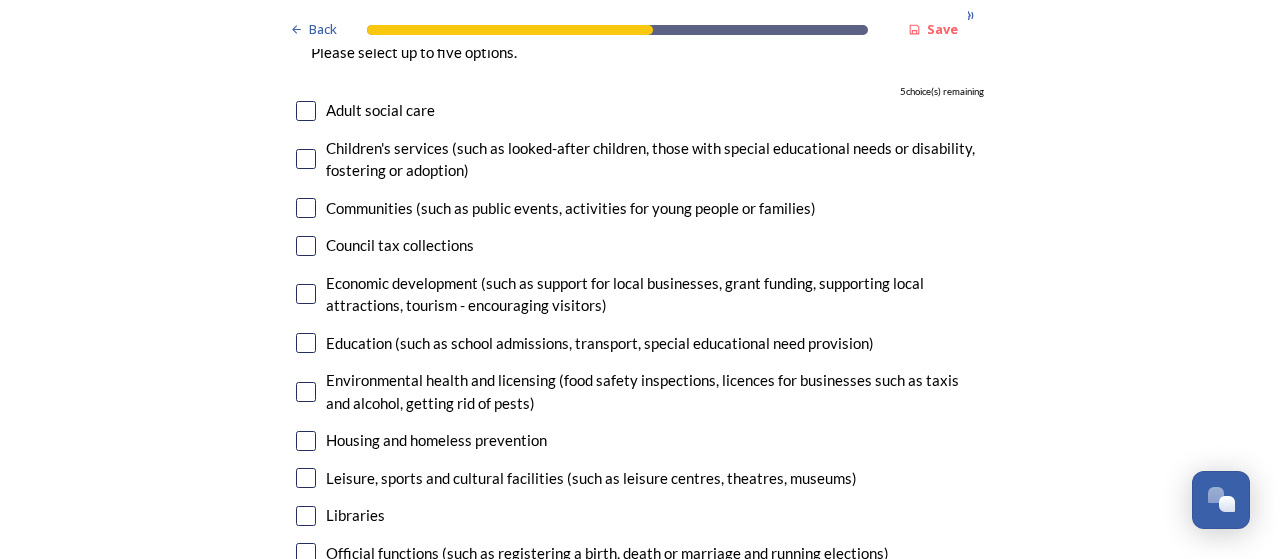 click at bounding box center [306, 392] 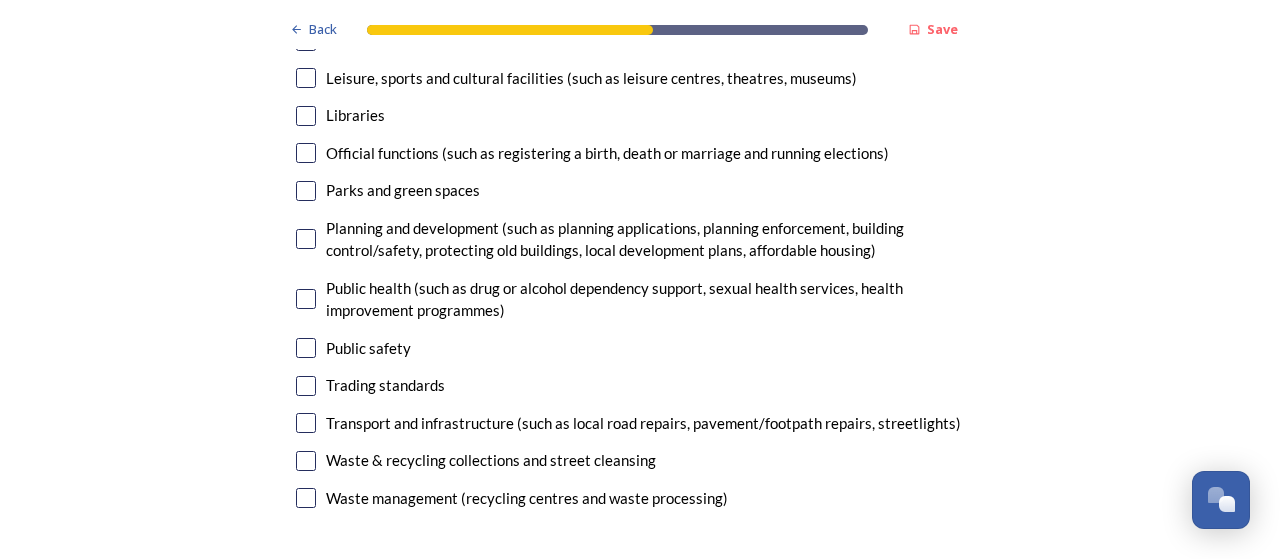scroll, scrollTop: 5700, scrollLeft: 0, axis: vertical 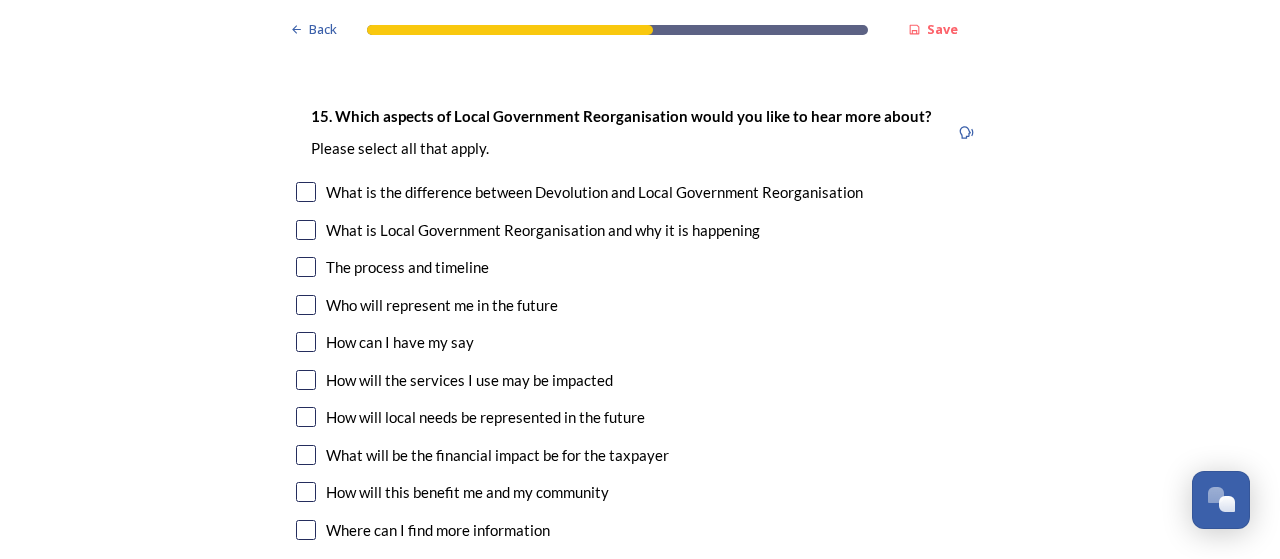click at bounding box center [306, 192] 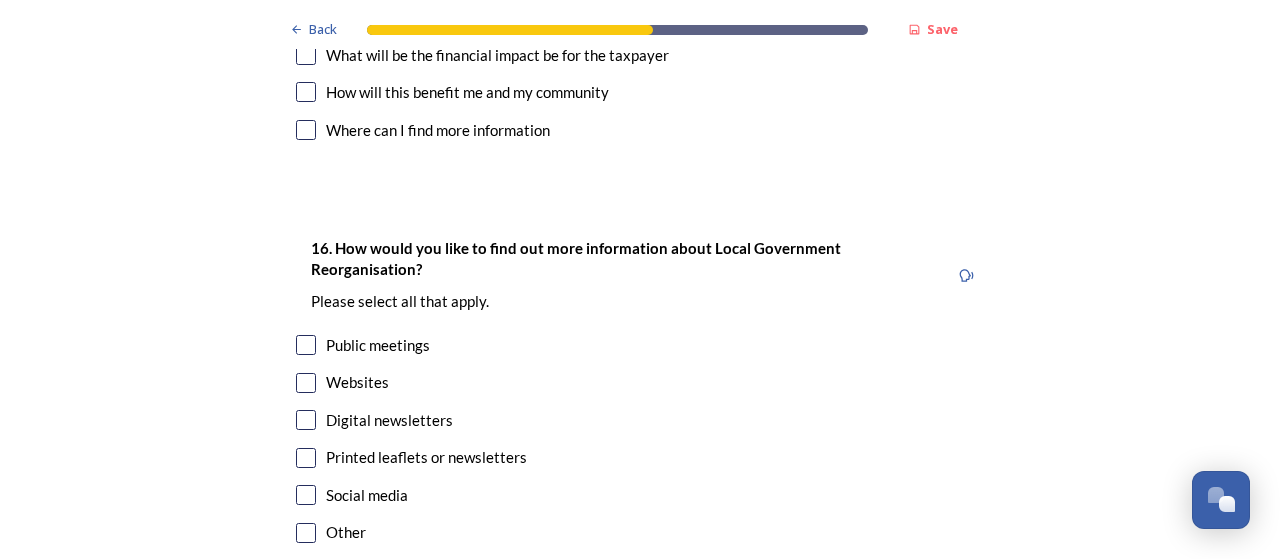 scroll, scrollTop: 6324, scrollLeft: 0, axis: vertical 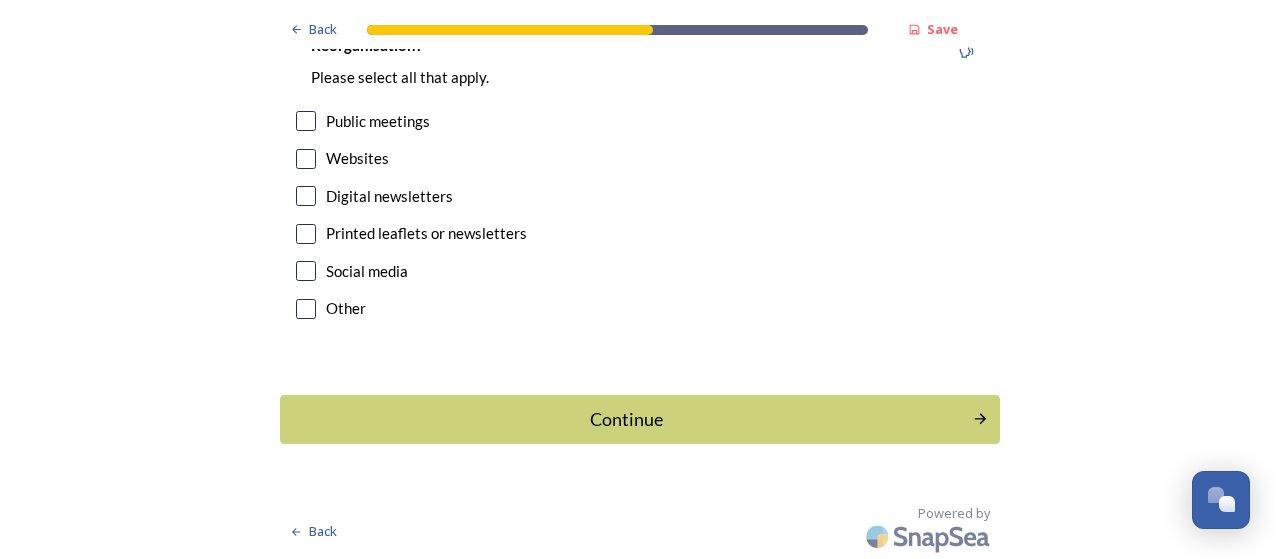 click at bounding box center (306, 271) 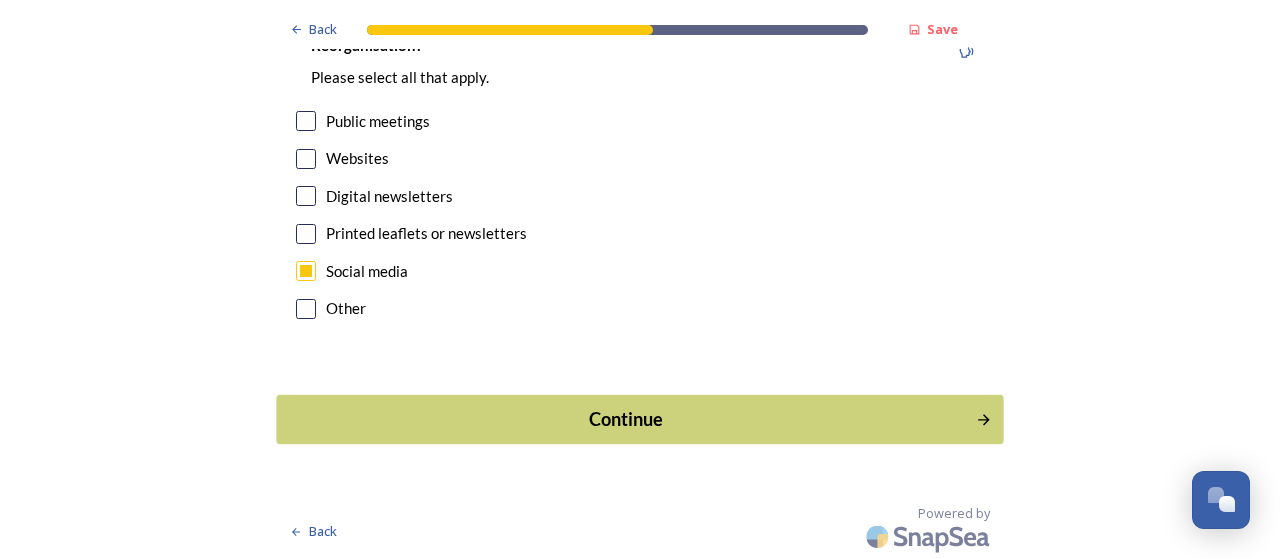 click on "Continue" at bounding box center (639, 419) 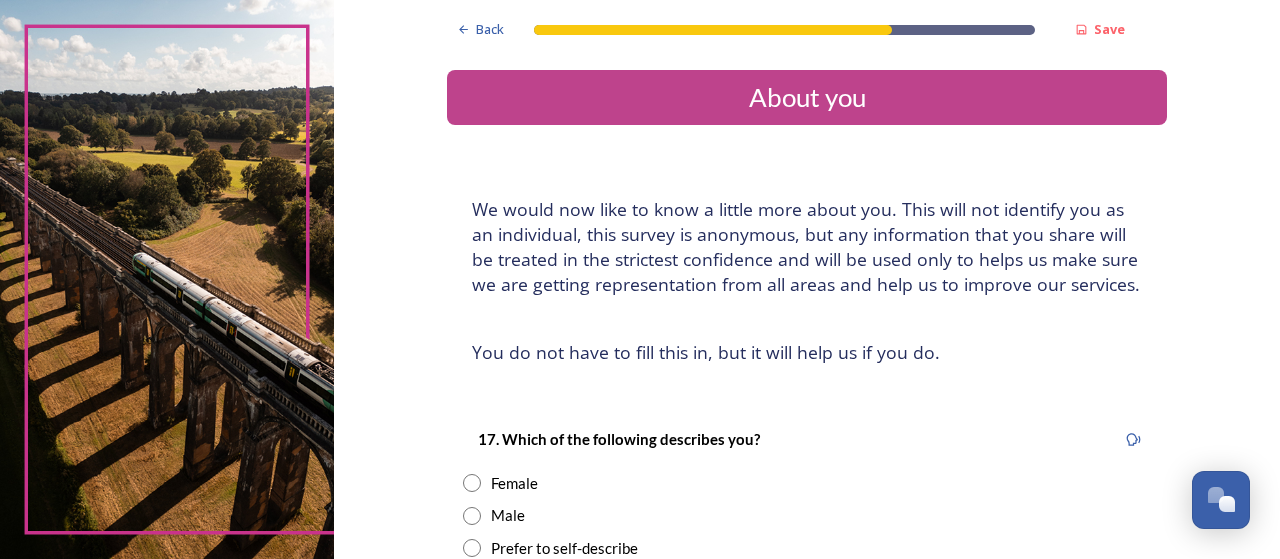 scroll, scrollTop: 300, scrollLeft: 0, axis: vertical 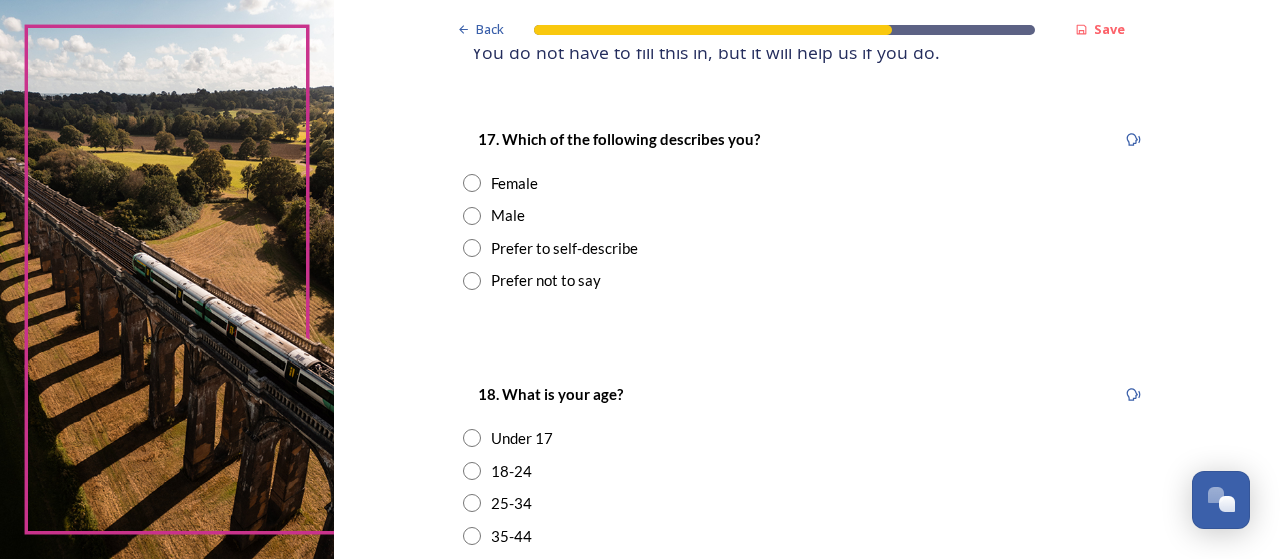 click at bounding box center (472, 183) 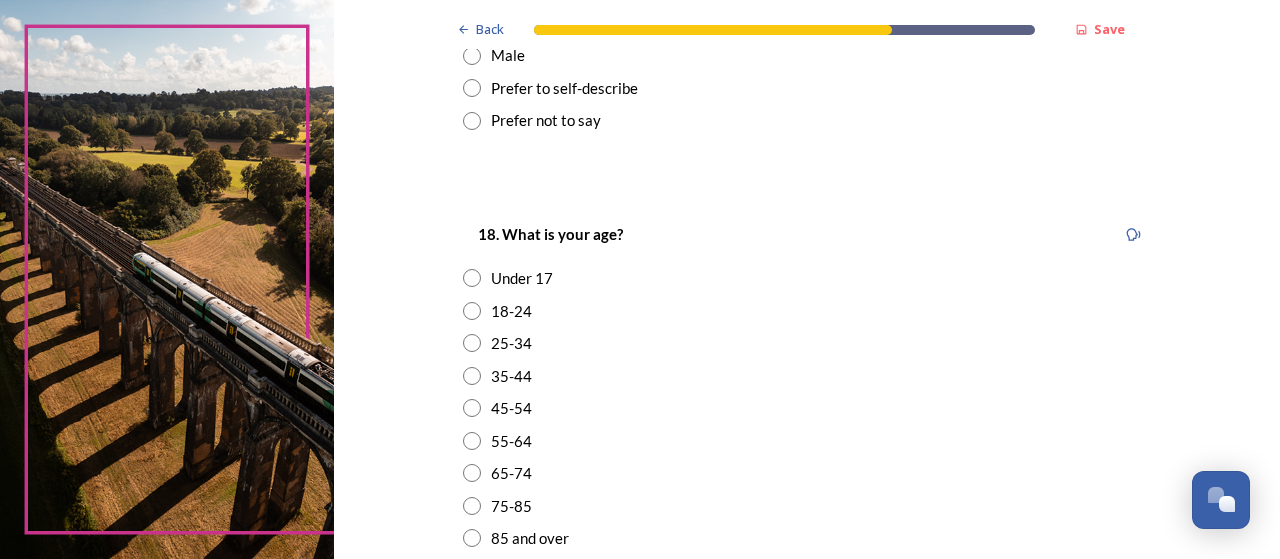 scroll, scrollTop: 600, scrollLeft: 0, axis: vertical 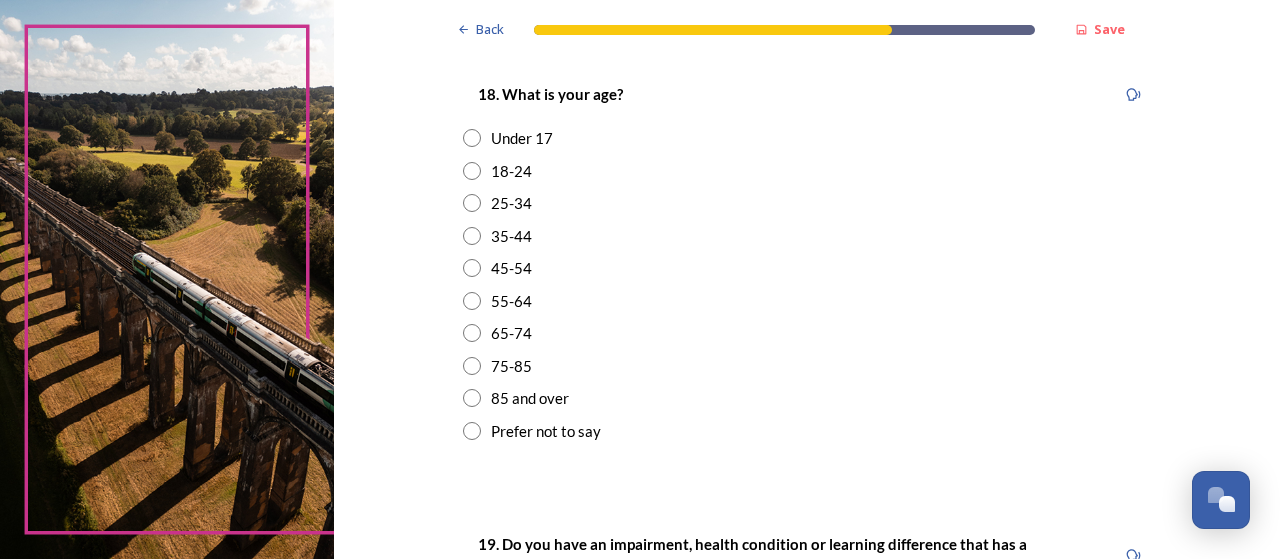 click at bounding box center [472, 301] 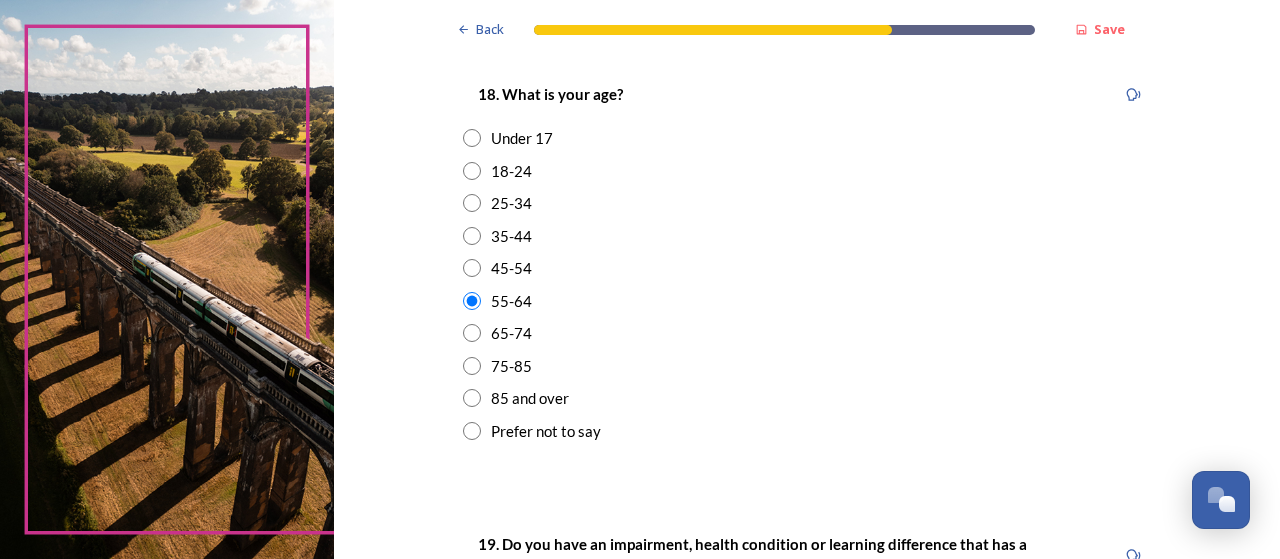click at bounding box center [472, 268] 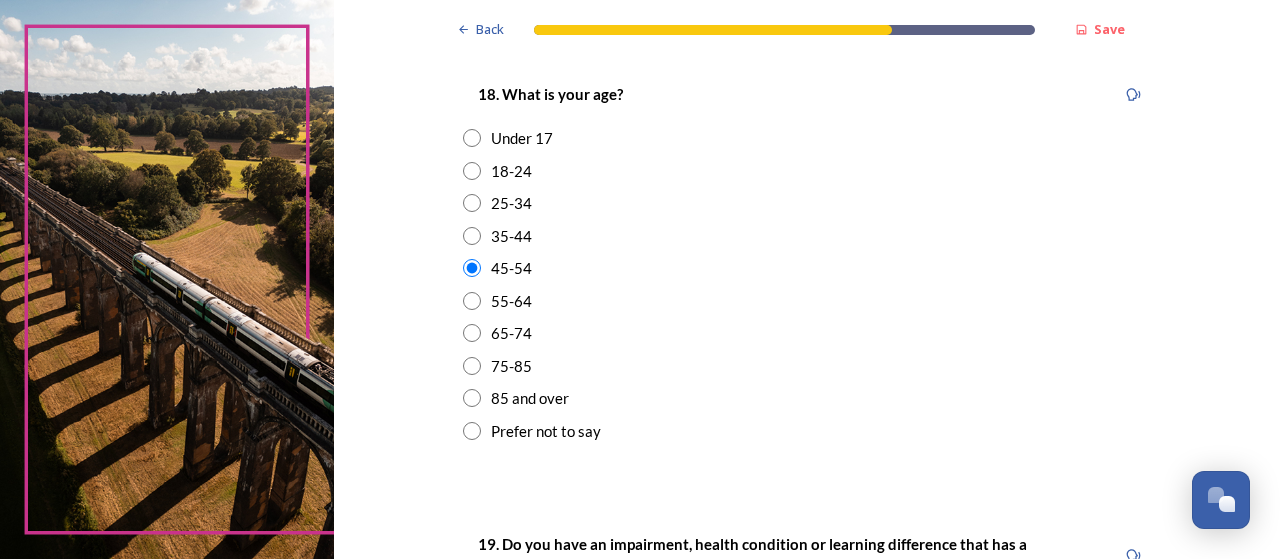 scroll, scrollTop: 1000, scrollLeft: 0, axis: vertical 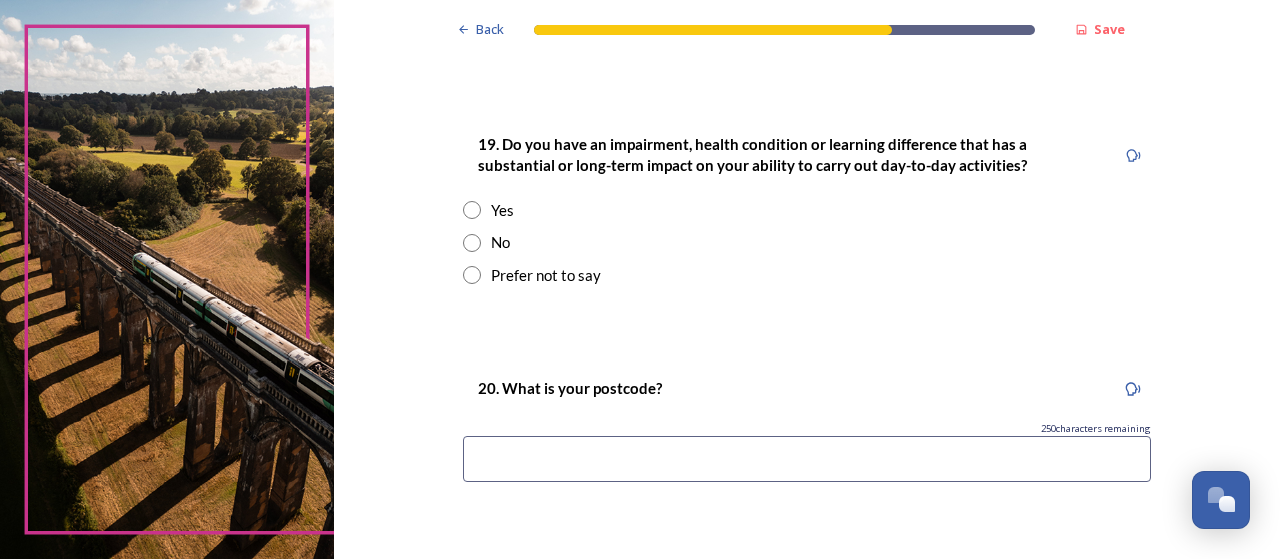 click at bounding box center [472, 243] 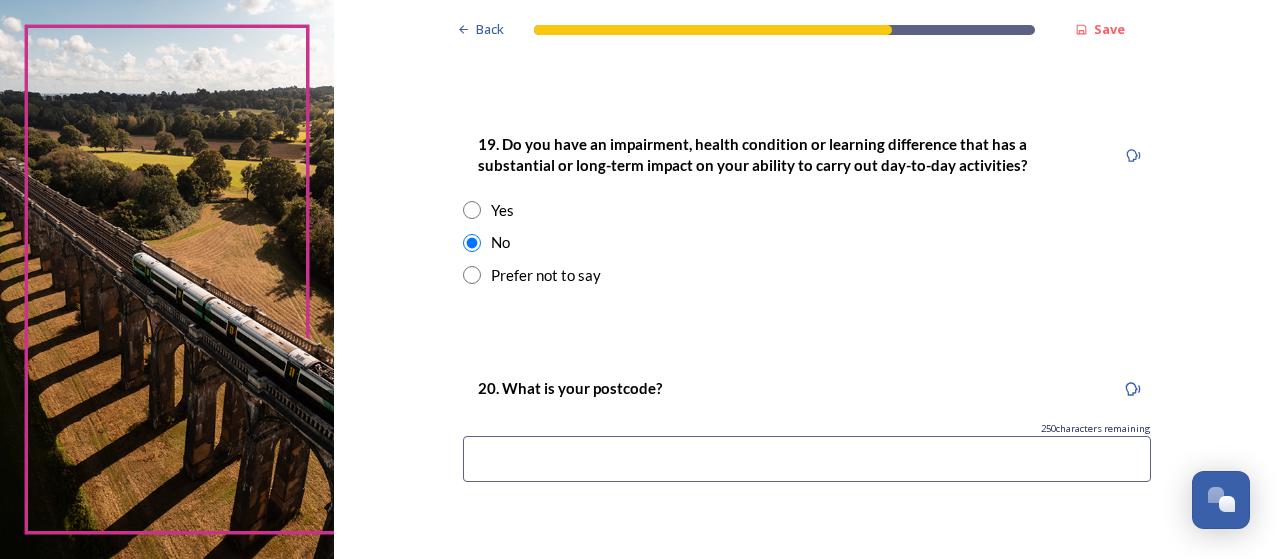click at bounding box center [807, 459] 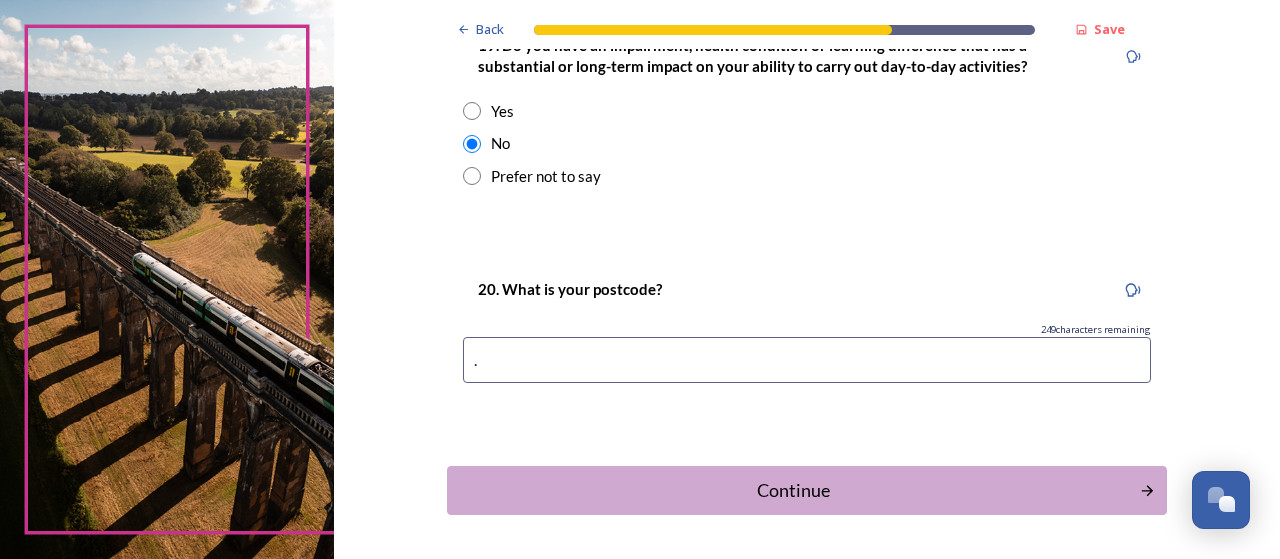 scroll, scrollTop: 1169, scrollLeft: 0, axis: vertical 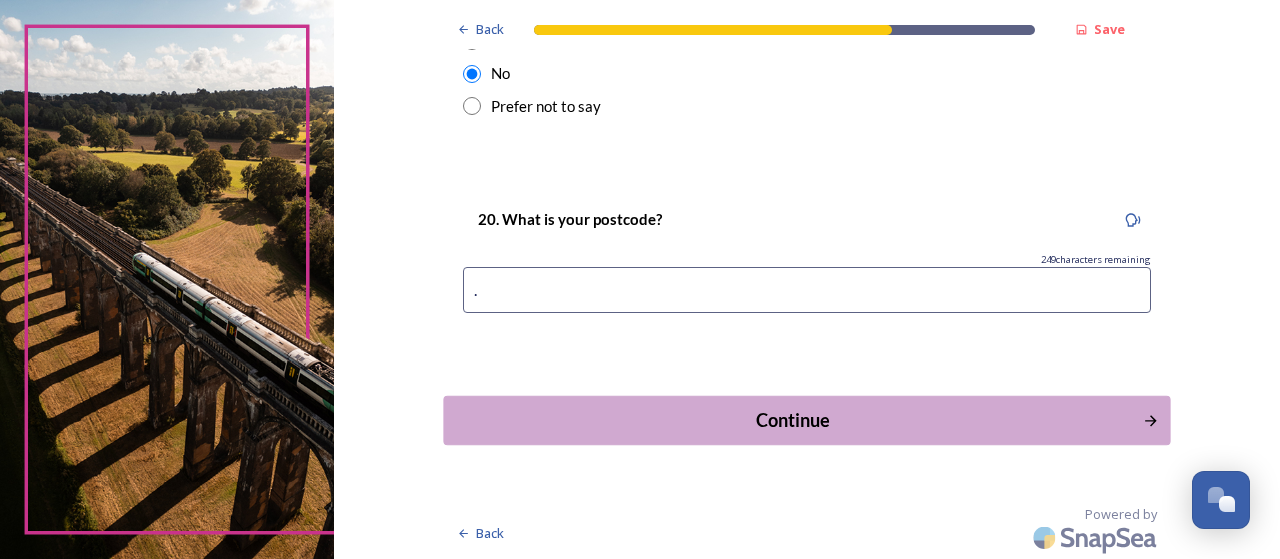 type on "." 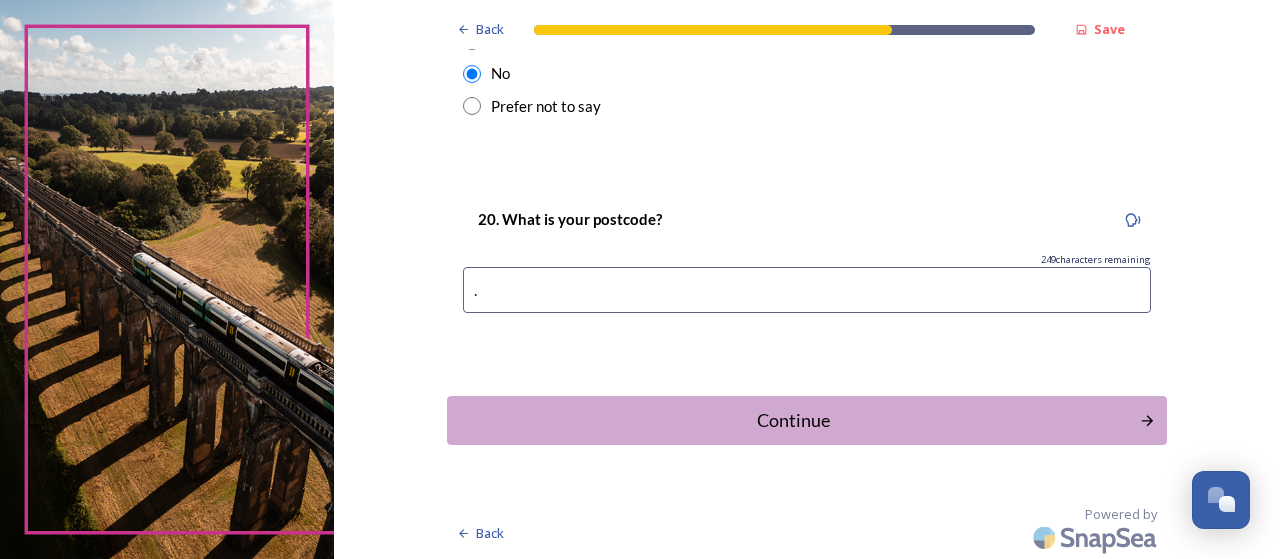 click on "Continue" at bounding box center [793, 420] 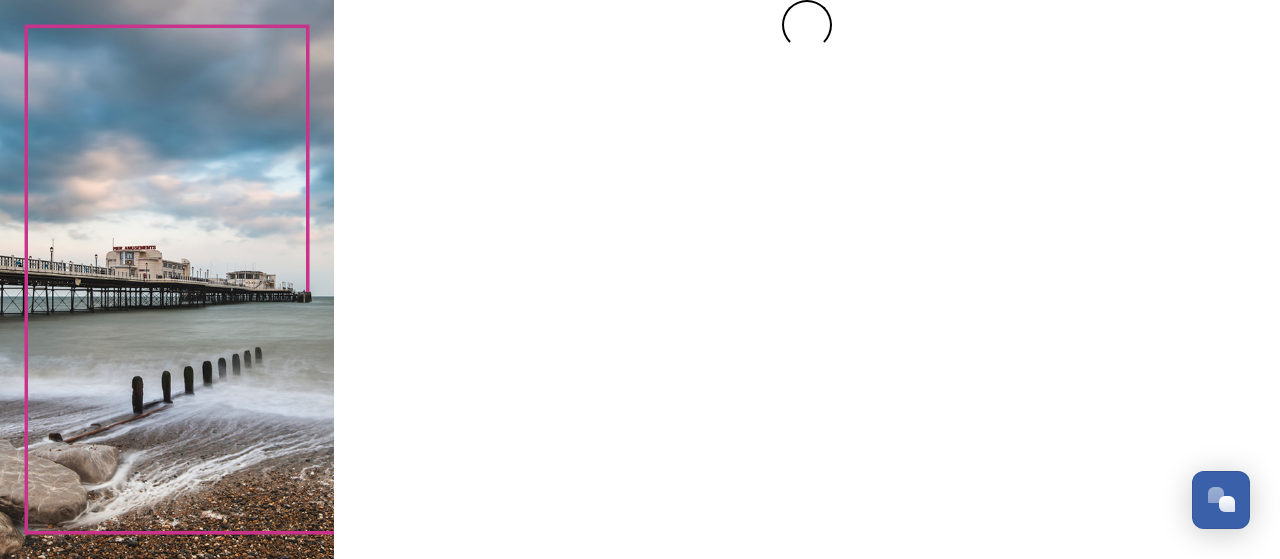 scroll, scrollTop: 0, scrollLeft: 0, axis: both 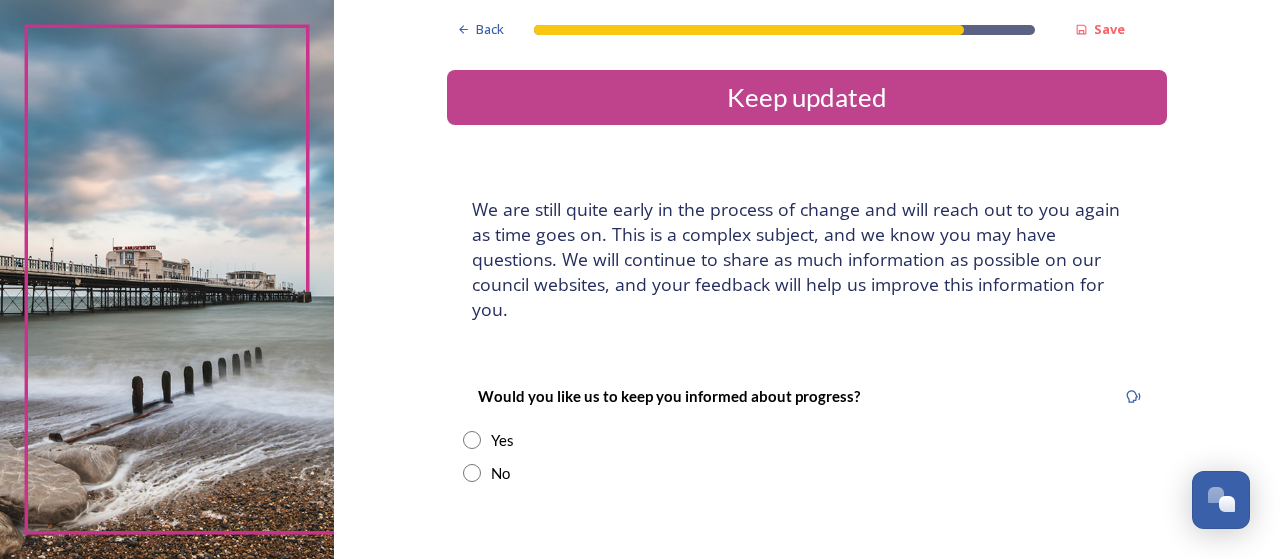 click at bounding box center (472, 473) 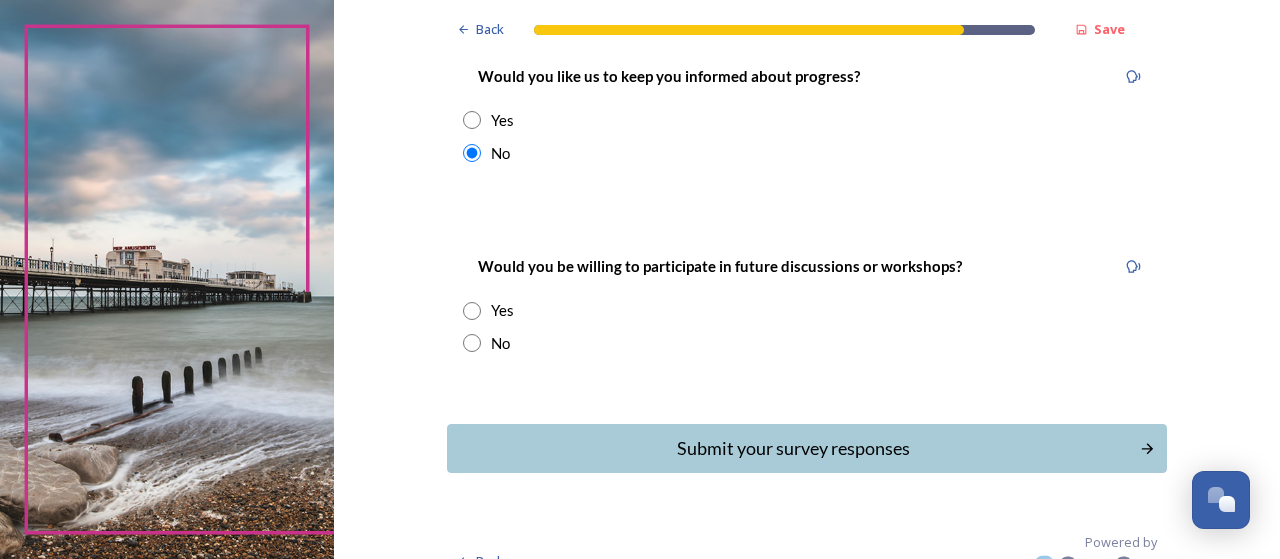scroll, scrollTop: 324, scrollLeft: 0, axis: vertical 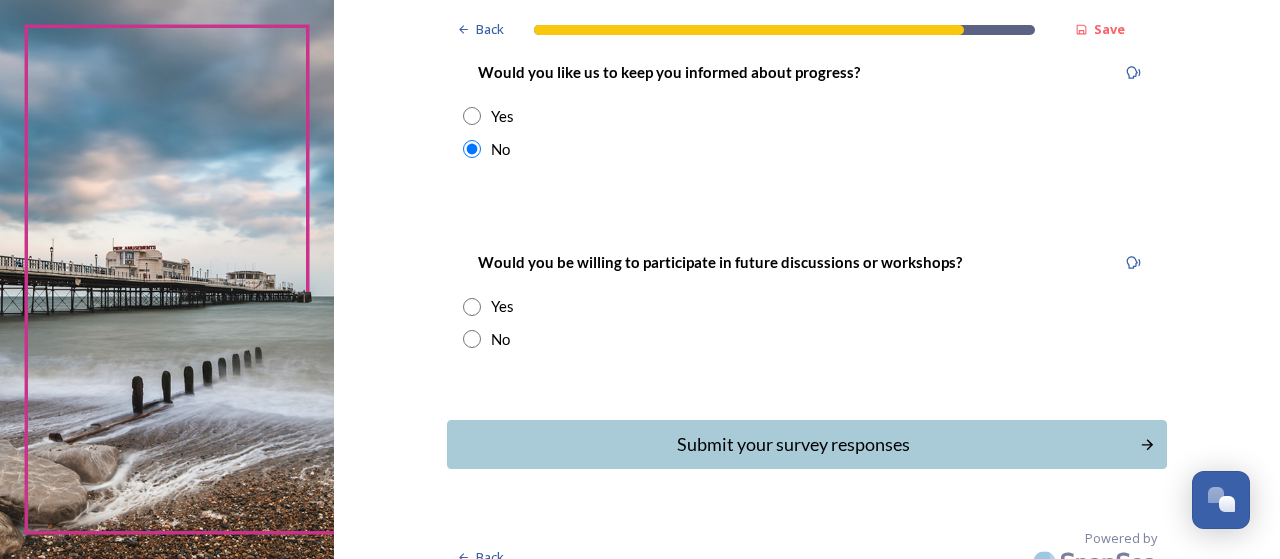 click at bounding box center (472, 339) 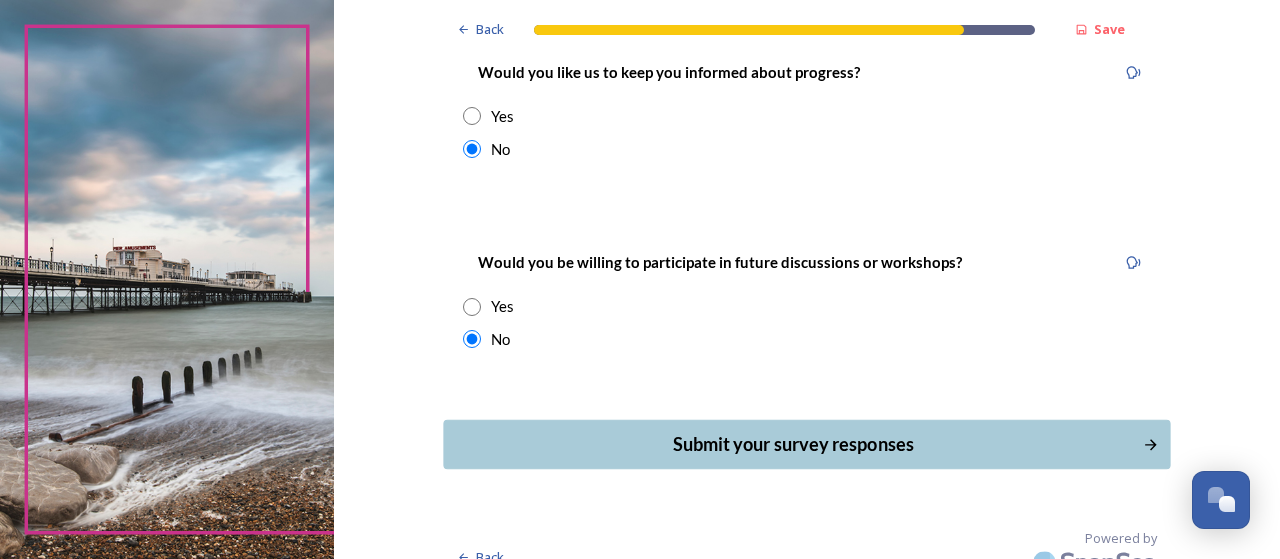 click on "Submit your survey responses" at bounding box center (793, 444) 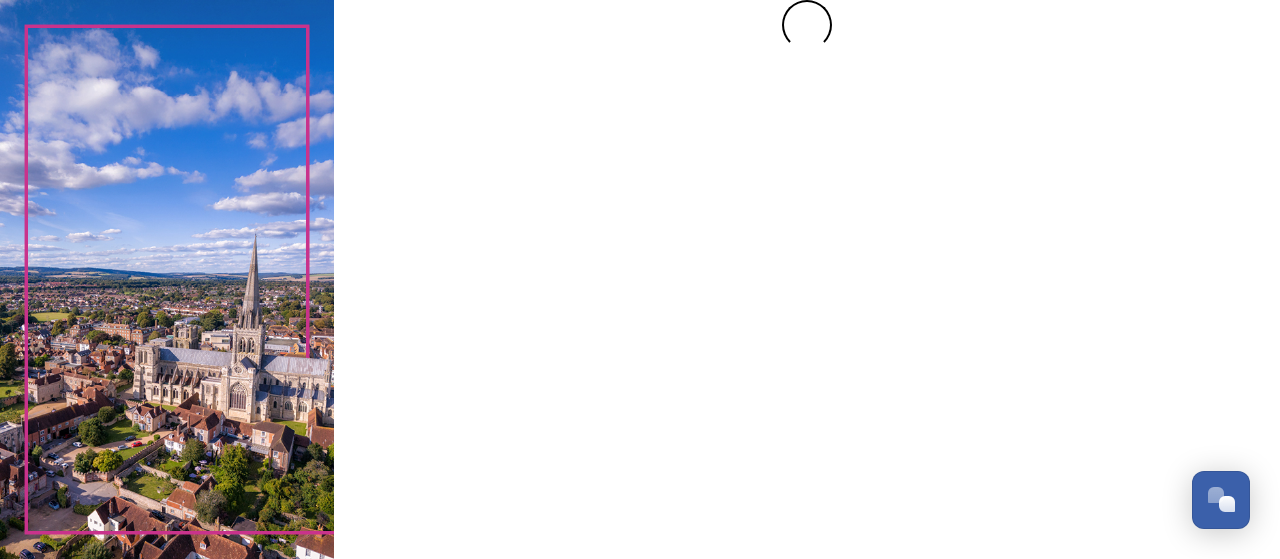 scroll, scrollTop: 0, scrollLeft: 0, axis: both 